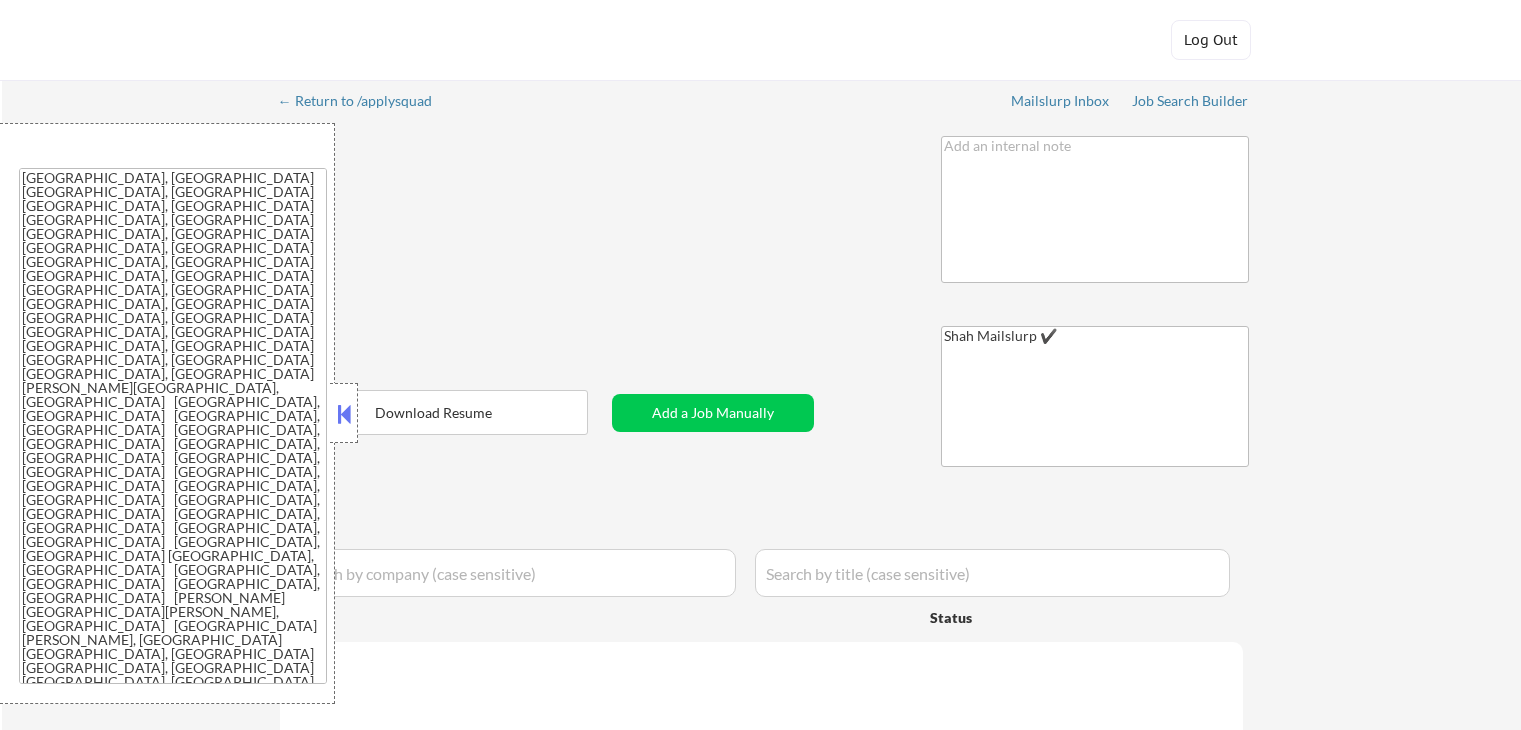 select on ""applied"" 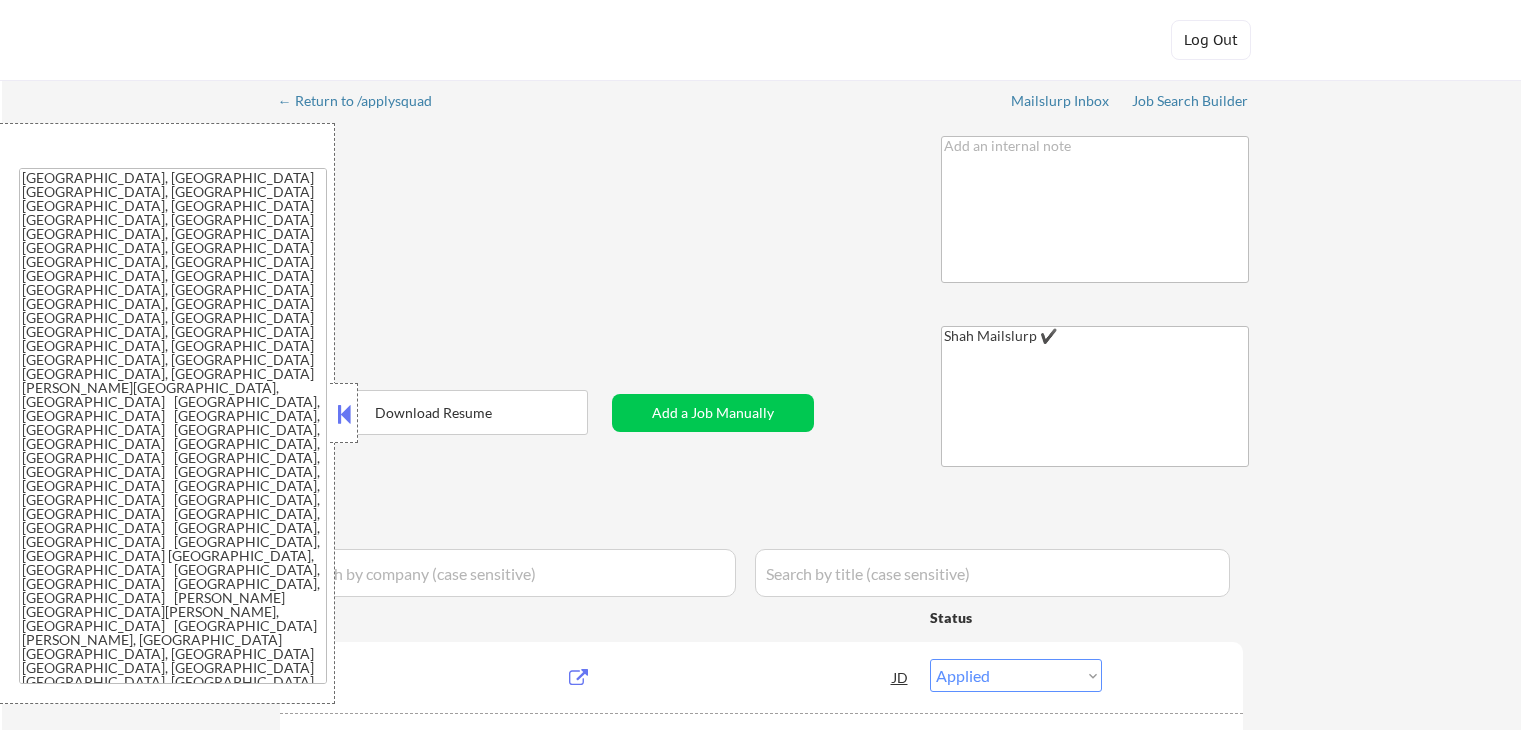 select on ""pending"" 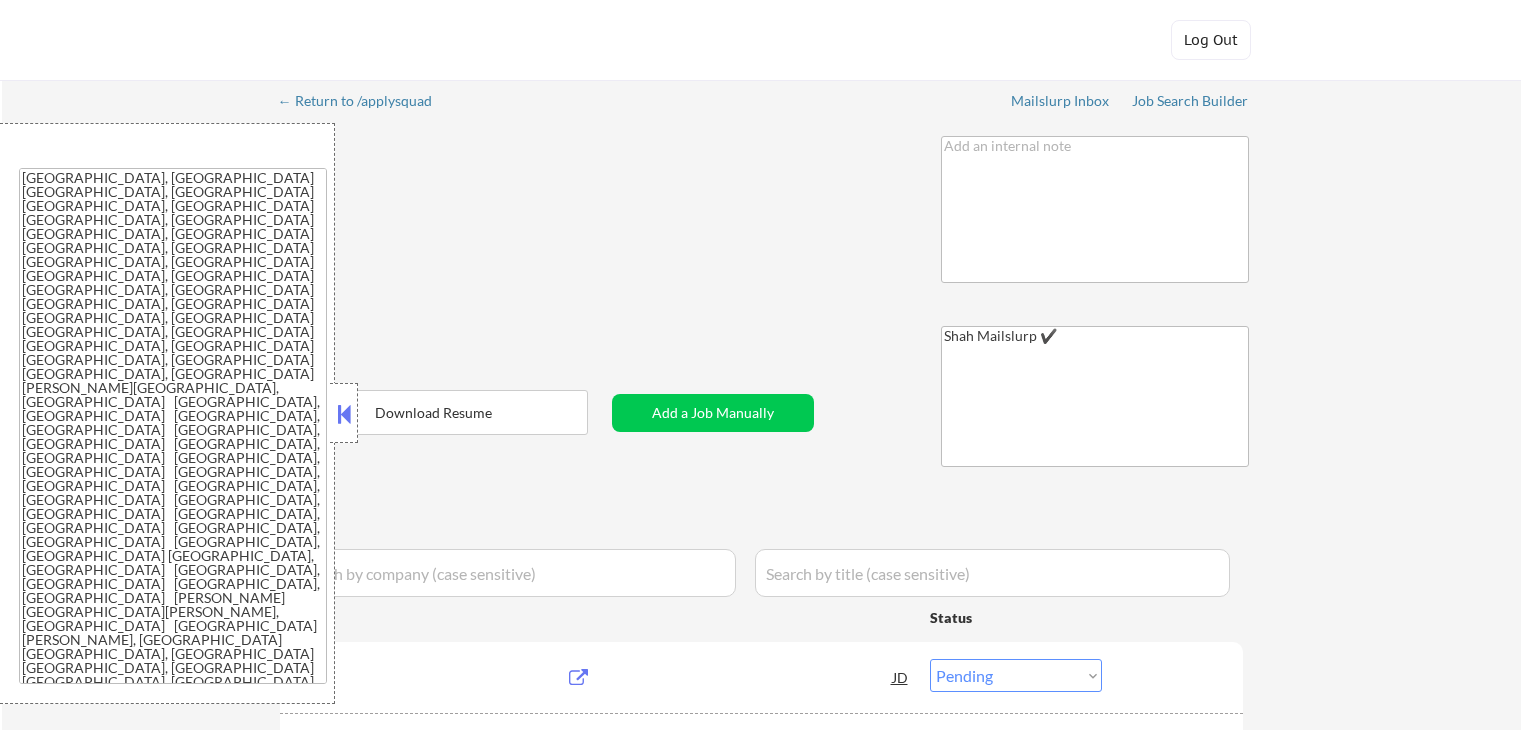 select on ""pending"" 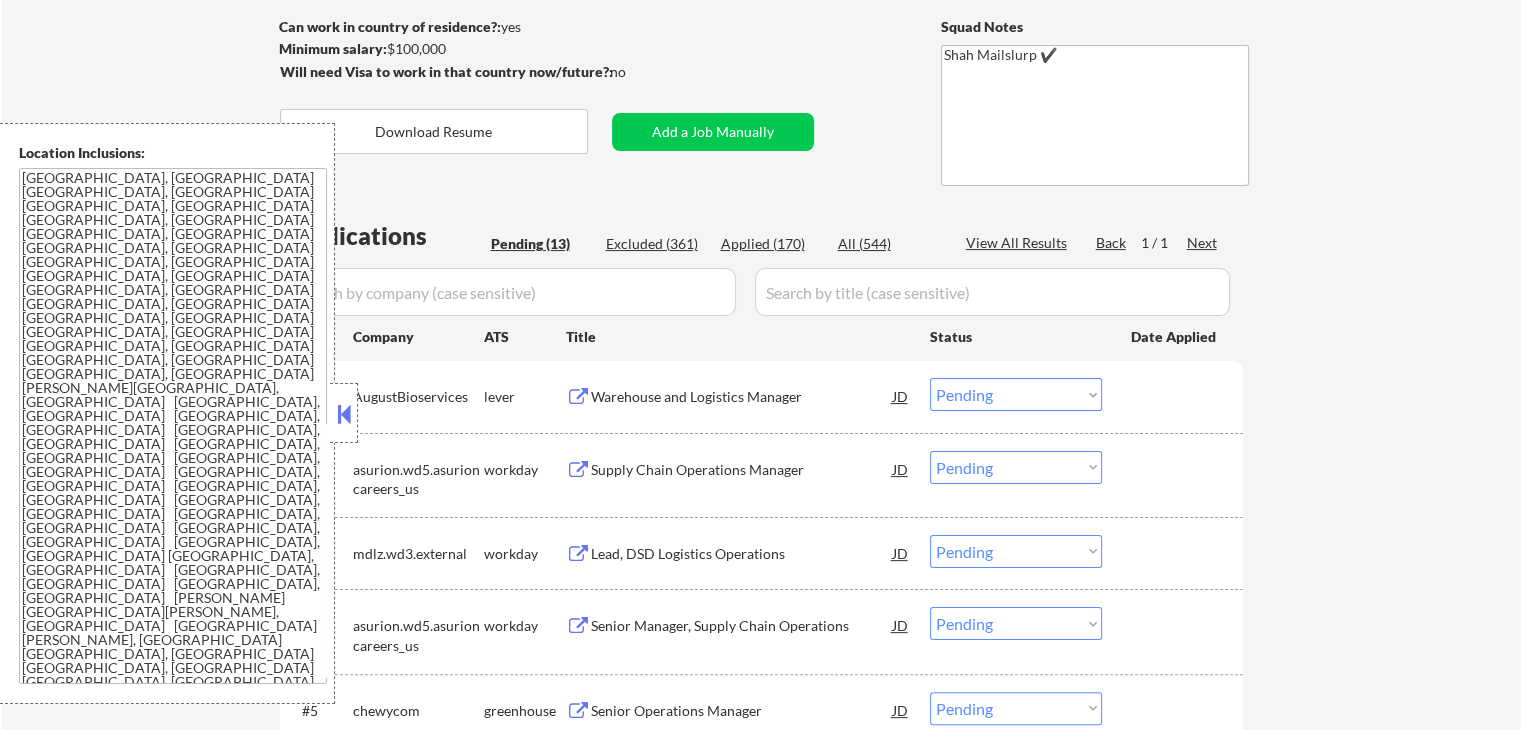 scroll, scrollTop: 300, scrollLeft: 0, axis: vertical 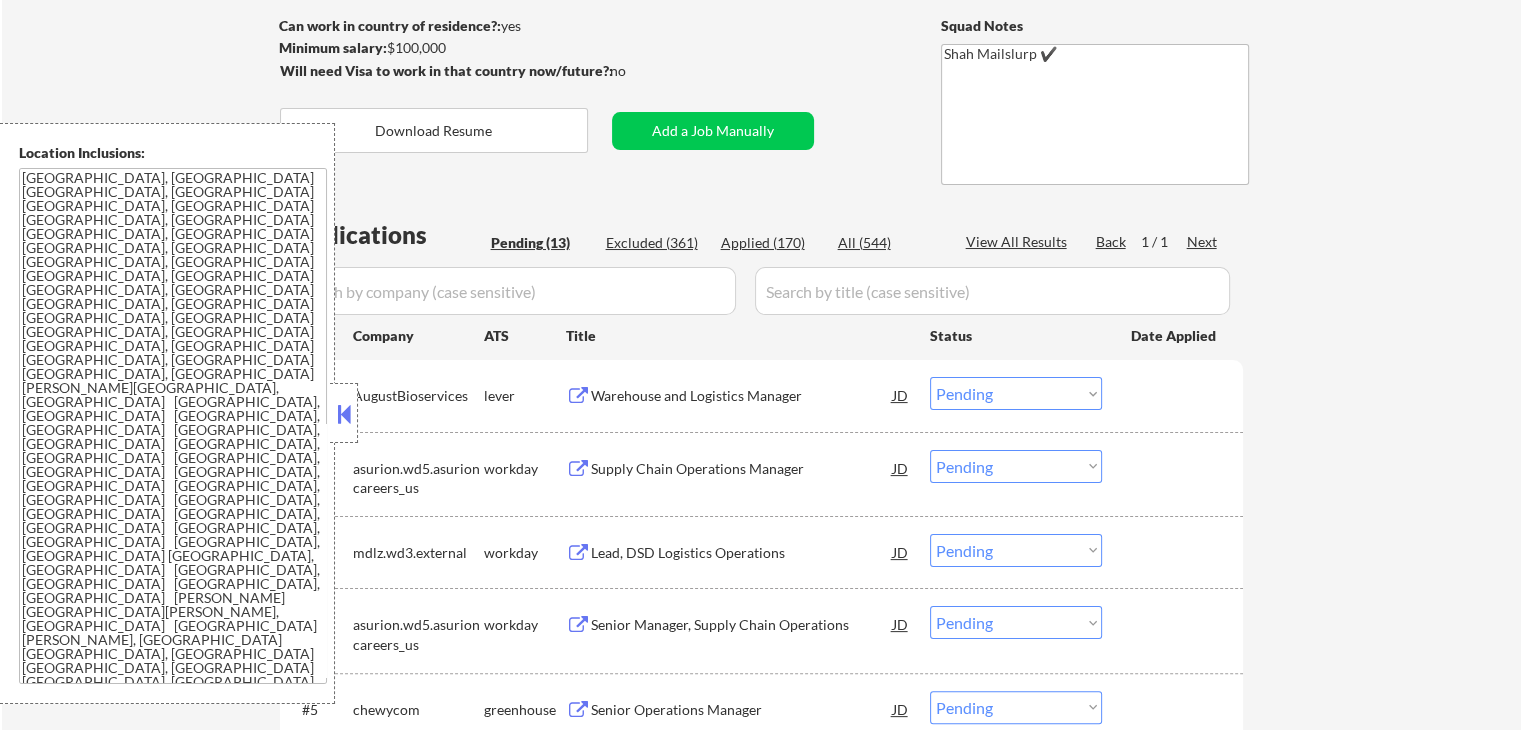 click on "Profile" at bounding box center (237, 573) 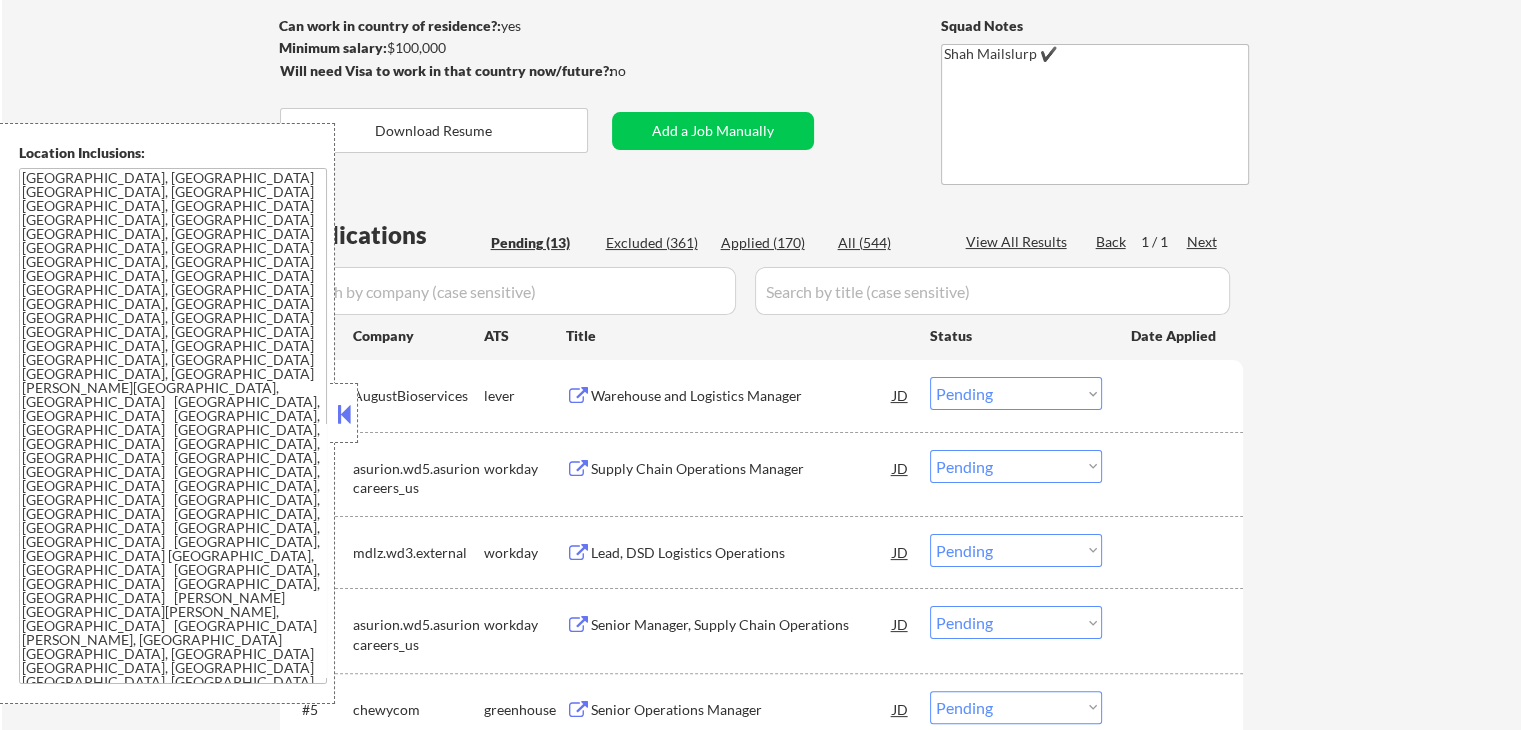 click on "Edit" at bounding box center (108, 742) 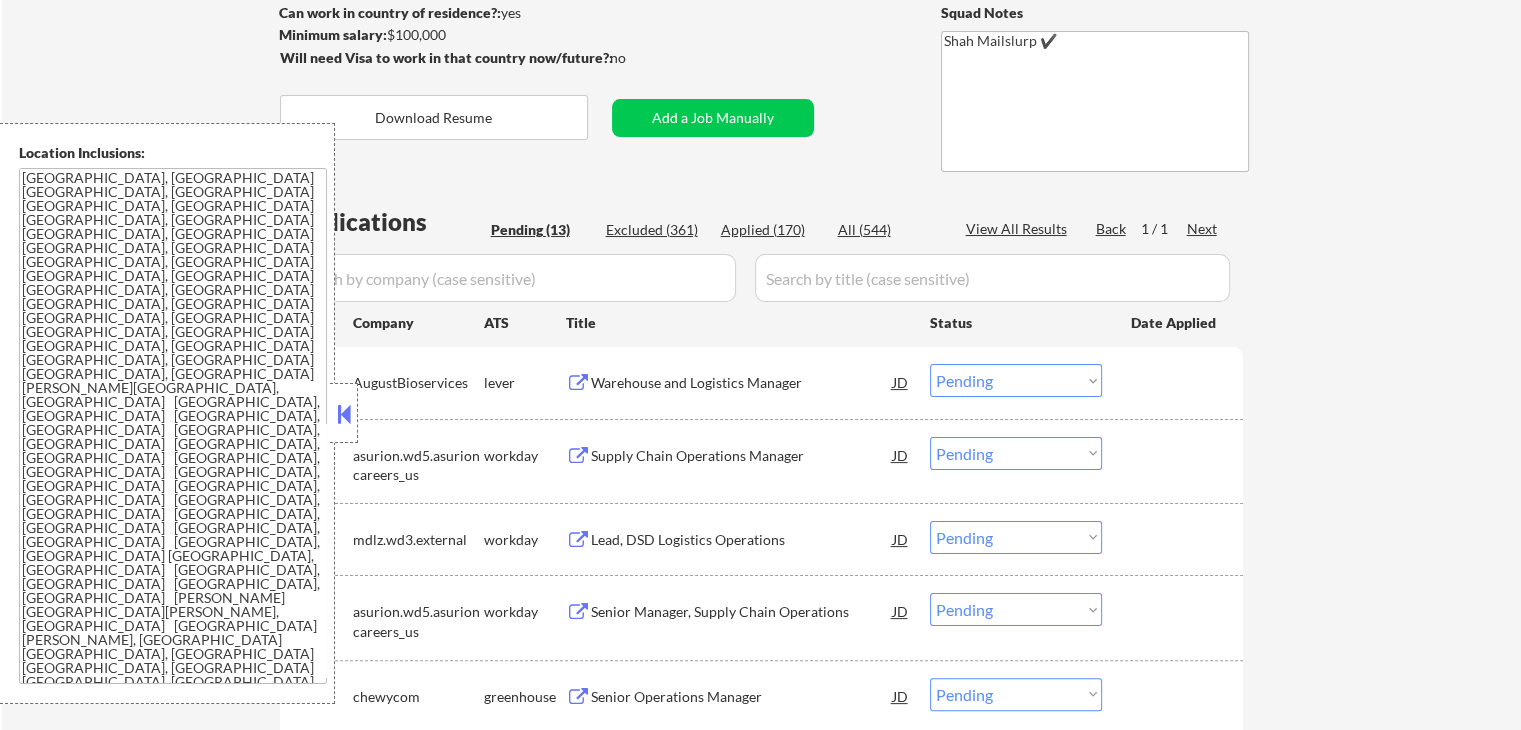scroll, scrollTop: 500, scrollLeft: 0, axis: vertical 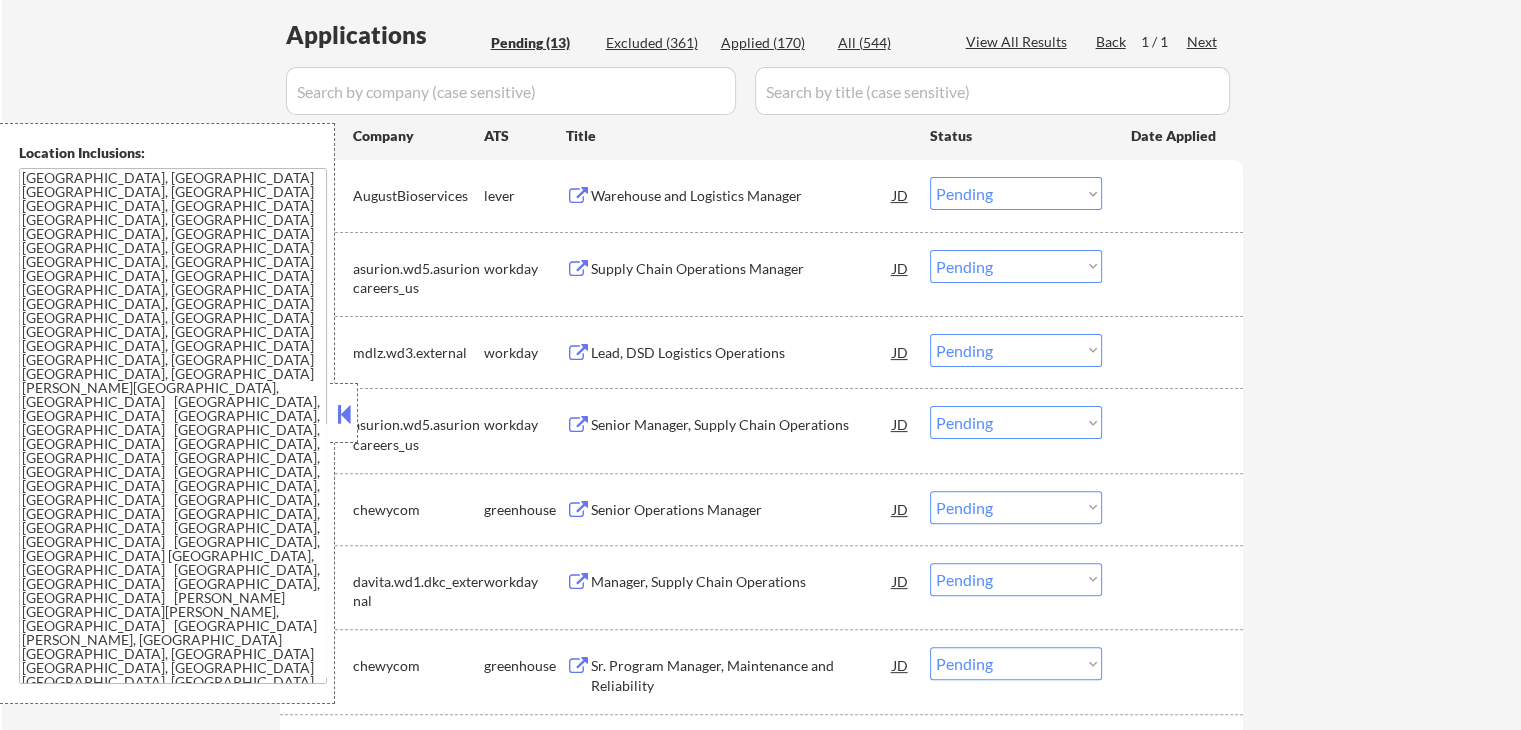 click on "Warehouse and Logistics Manager" at bounding box center (742, 196) 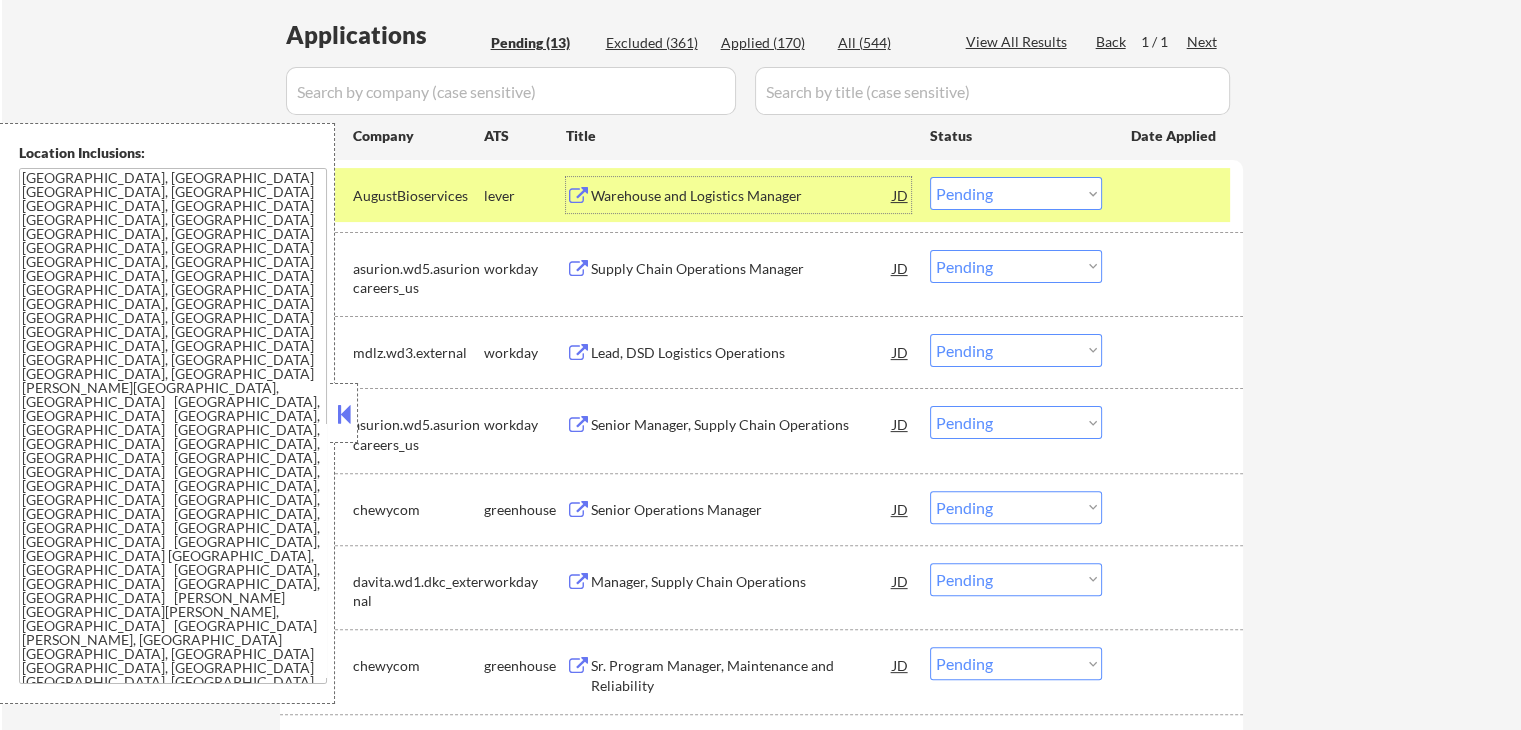 click on "Supply Chain Operations Manager" at bounding box center [742, 269] 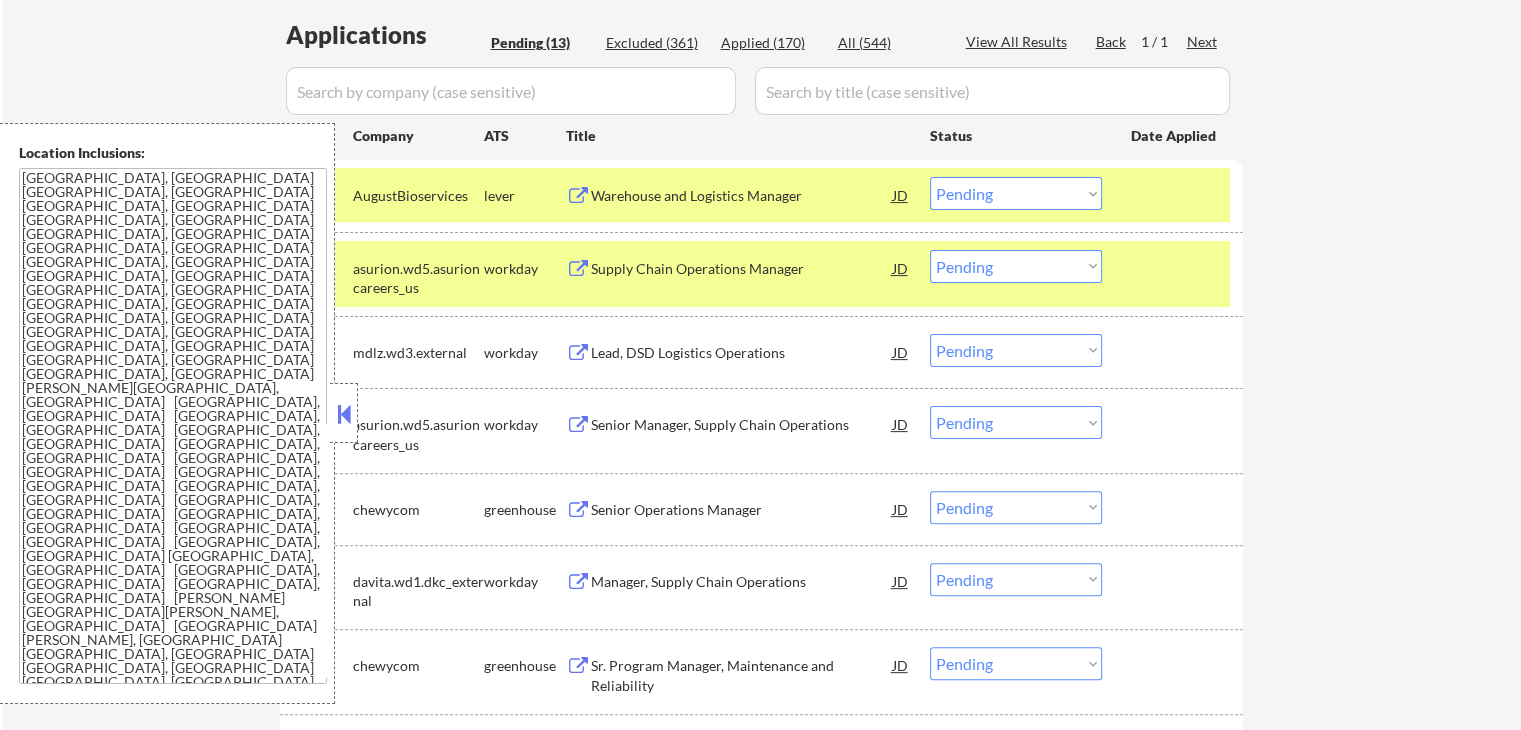 drag, startPoint x: 992, startPoint y: 192, endPoint x: 984, endPoint y: 205, distance: 15.264338 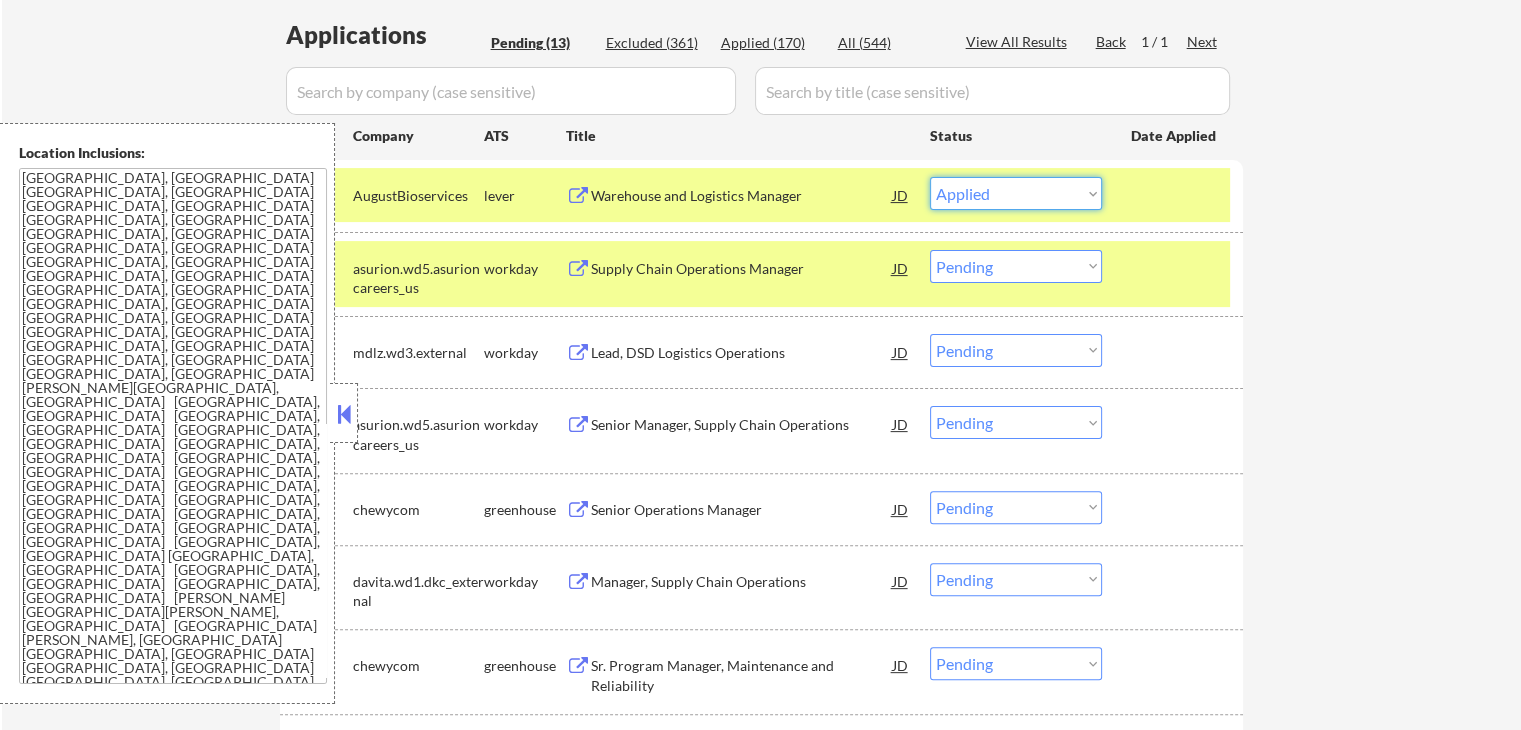 click on "Choose an option... Pending Applied Excluded (Questions) Excluded (Expired) Excluded (Location) Excluded (Bad Match) Excluded (Blocklist) Excluded (Salary) Excluded (Other)" at bounding box center [1016, 193] 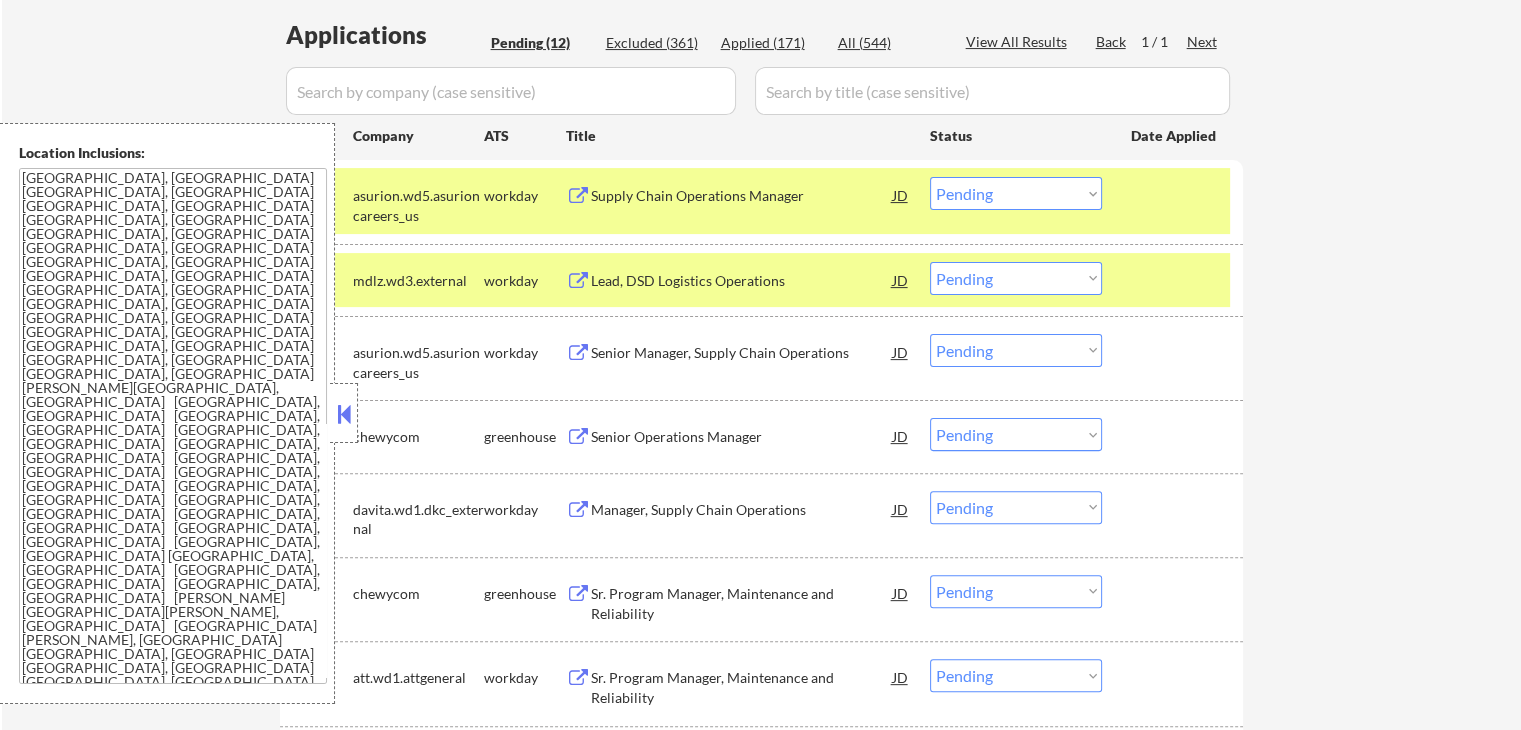 click on "Lead, DSD Logistics Operations" at bounding box center [742, 281] 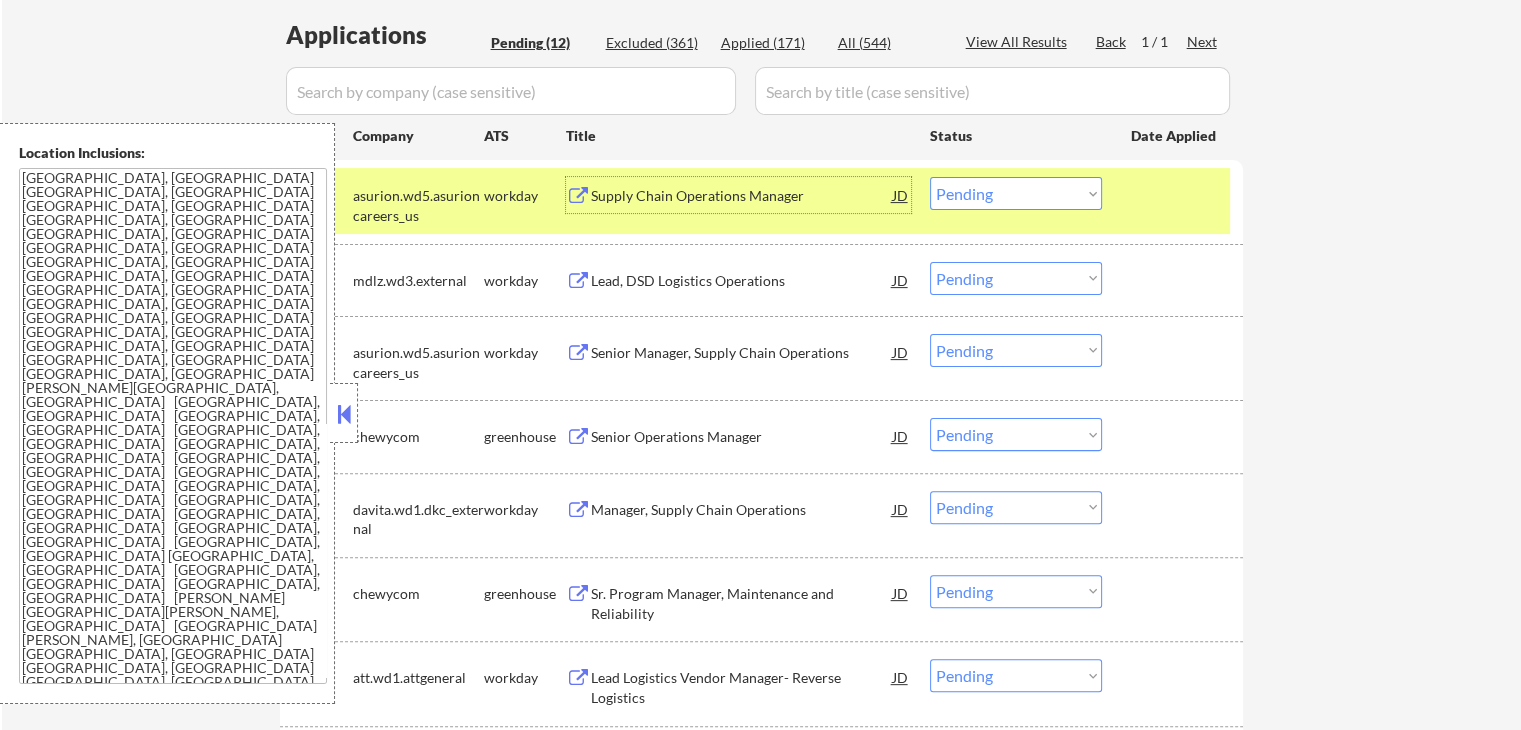 click on "Supply Chain Operations Manager" at bounding box center [742, 195] 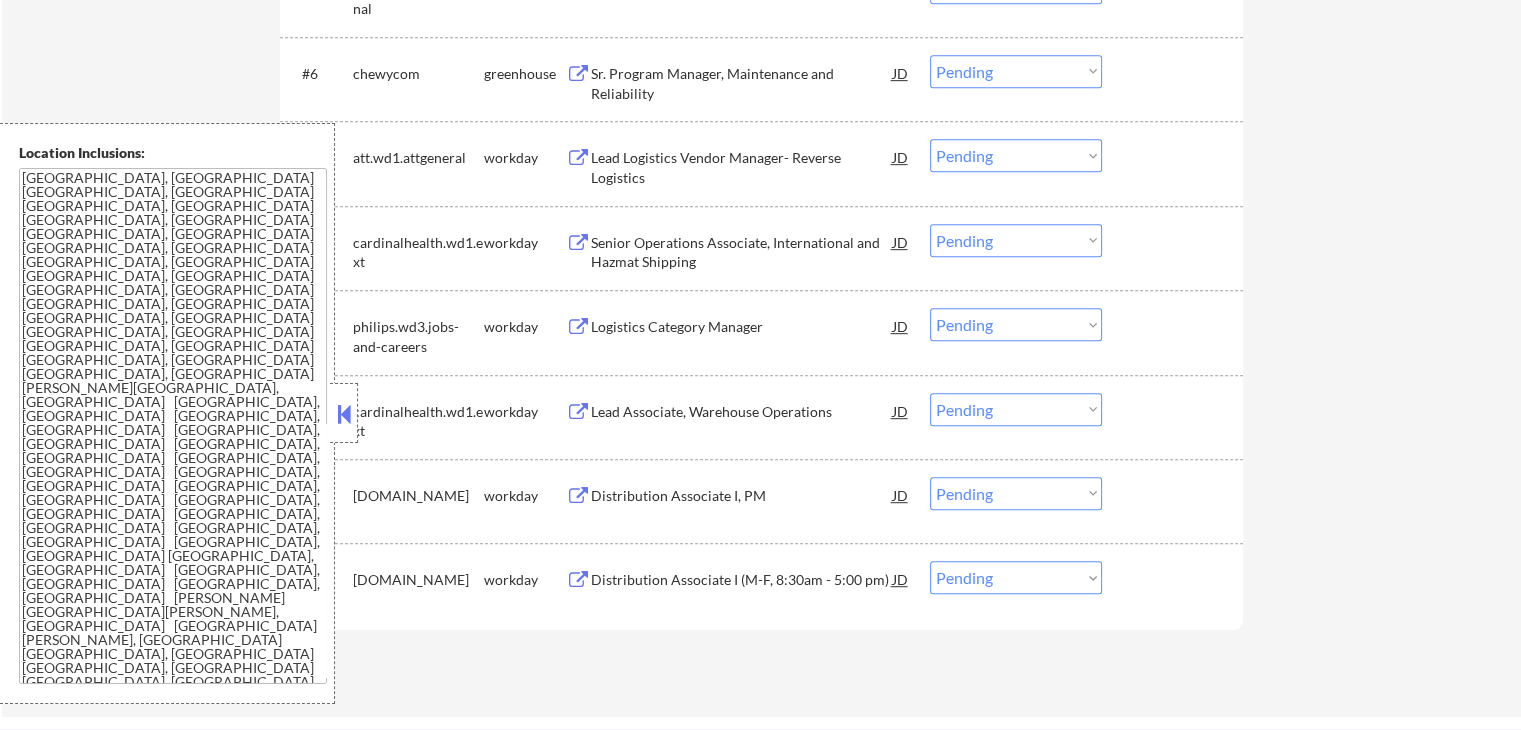 scroll, scrollTop: 900, scrollLeft: 0, axis: vertical 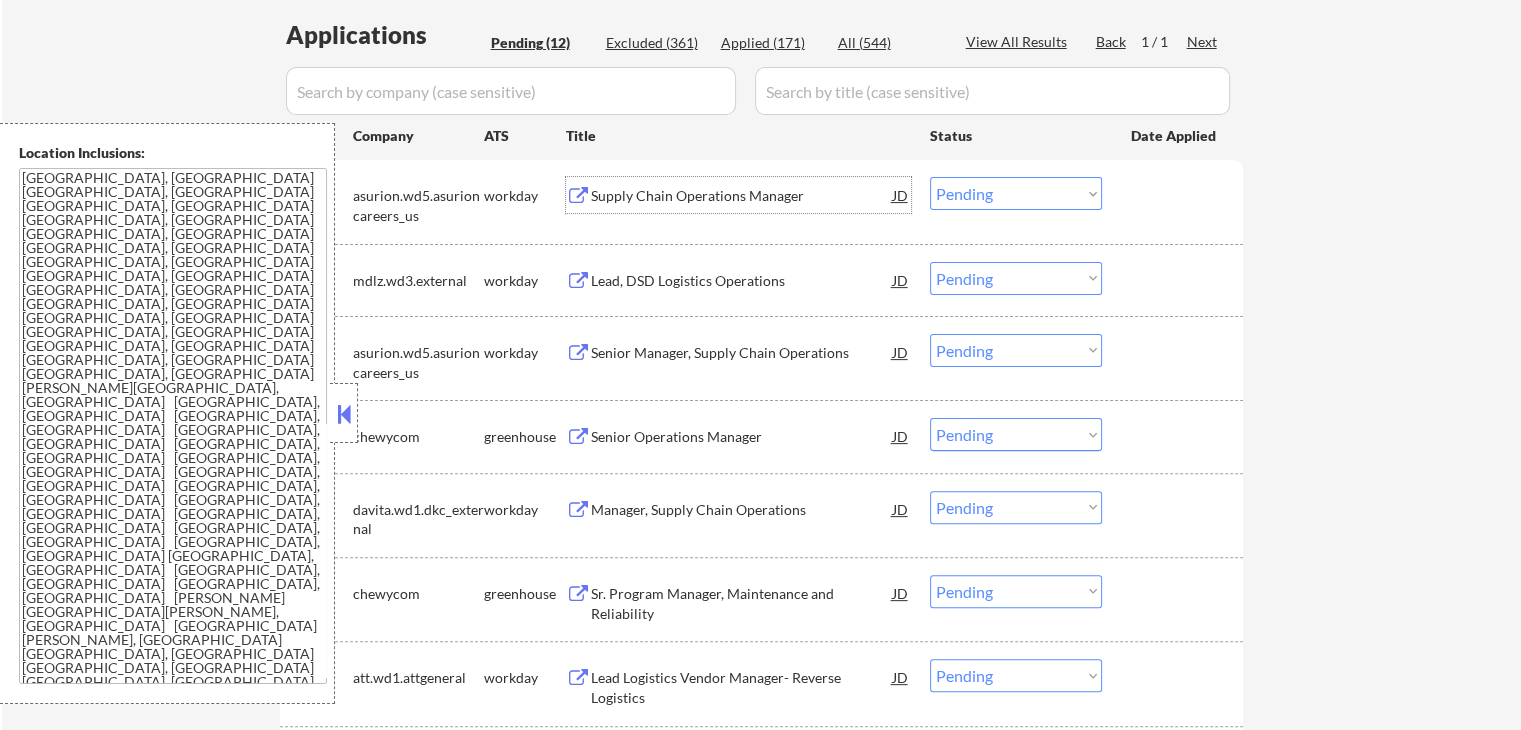 click on "Choose an option... Pending Applied Excluded (Questions) Excluded (Expired) Excluded (Location) Excluded (Bad Match) Excluded (Blocklist) Excluded (Salary) Excluded (Other)" at bounding box center [1016, 193] 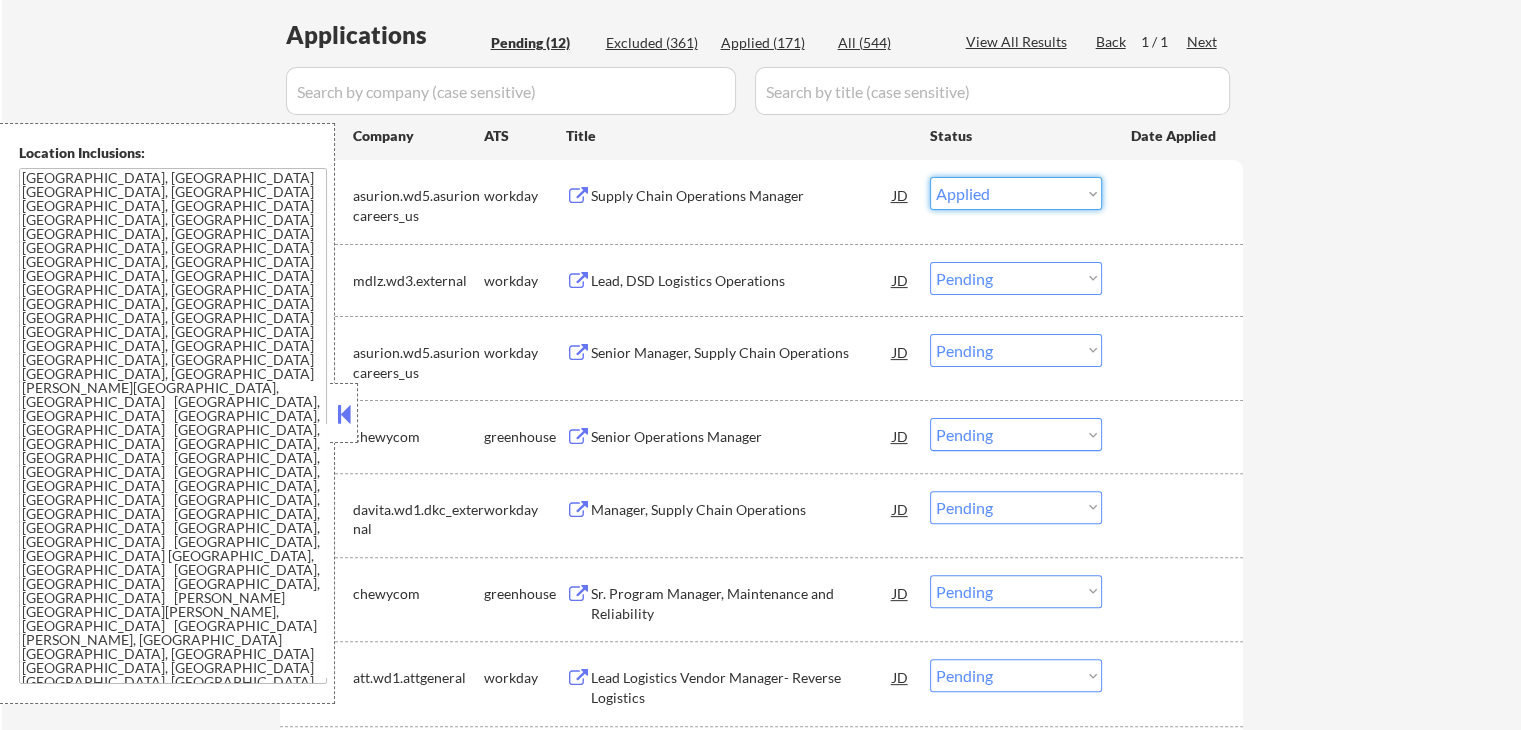 click on "Choose an option... Pending Applied Excluded (Questions) Excluded (Expired) Excluded (Location) Excluded (Bad Match) Excluded (Blocklist) Excluded (Salary) Excluded (Other)" at bounding box center (1016, 193) 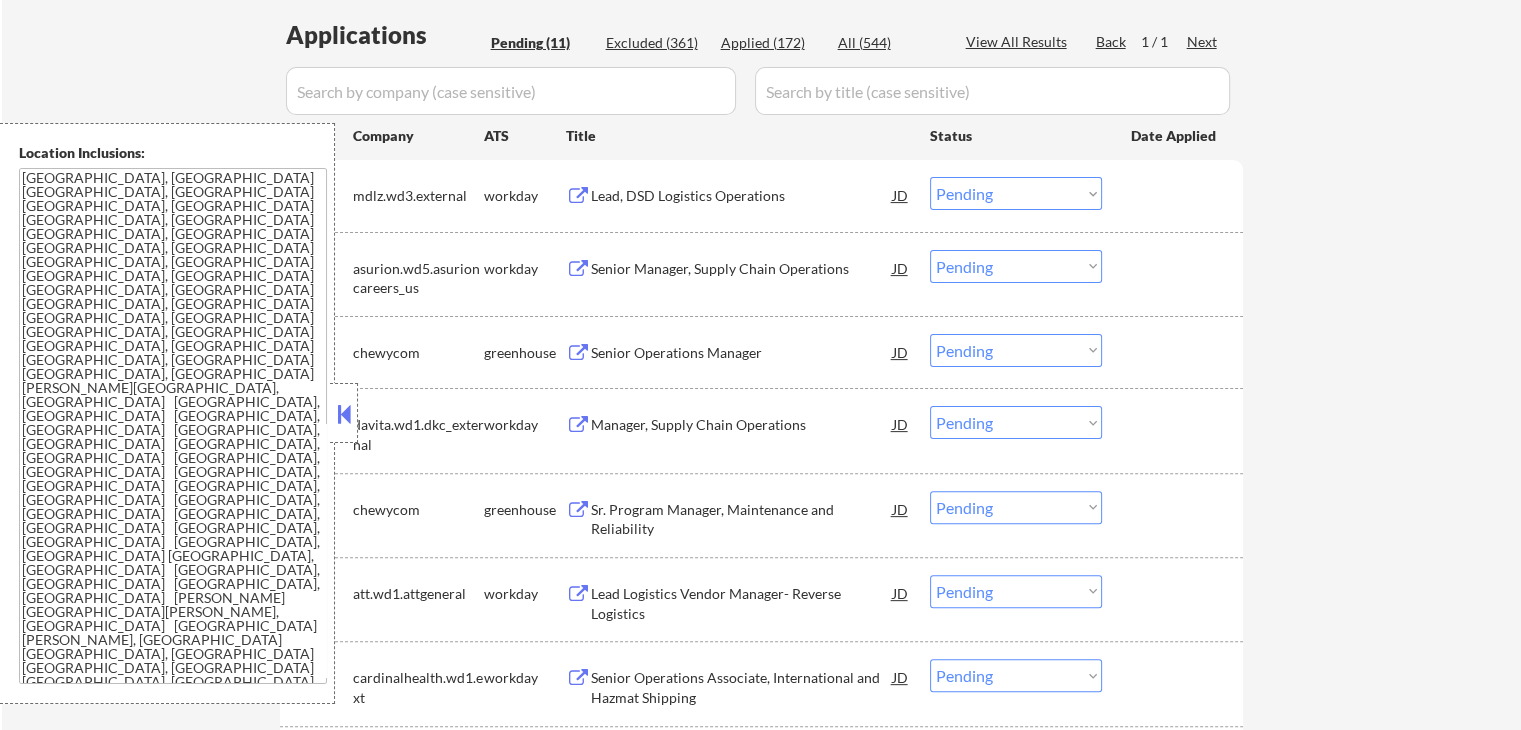 click on "Senior Manager, Supply Chain Operations" at bounding box center [742, 269] 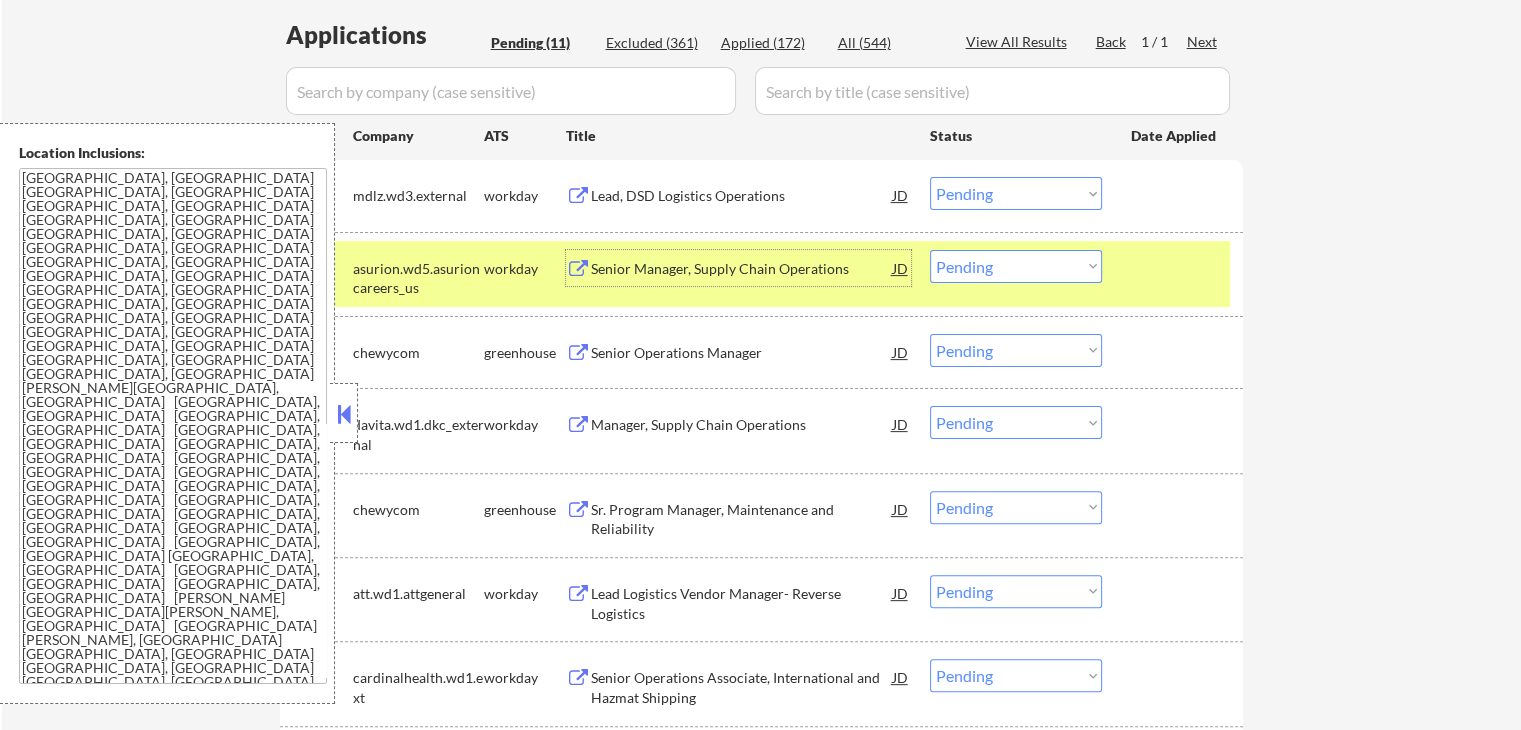 click on "Choose an option... Pending Applied Excluded (Questions) Excluded (Expired) Excluded (Location) Excluded (Bad Match) Excluded (Blocklist) Excluded (Salary) Excluded (Other)" at bounding box center [1016, 193] 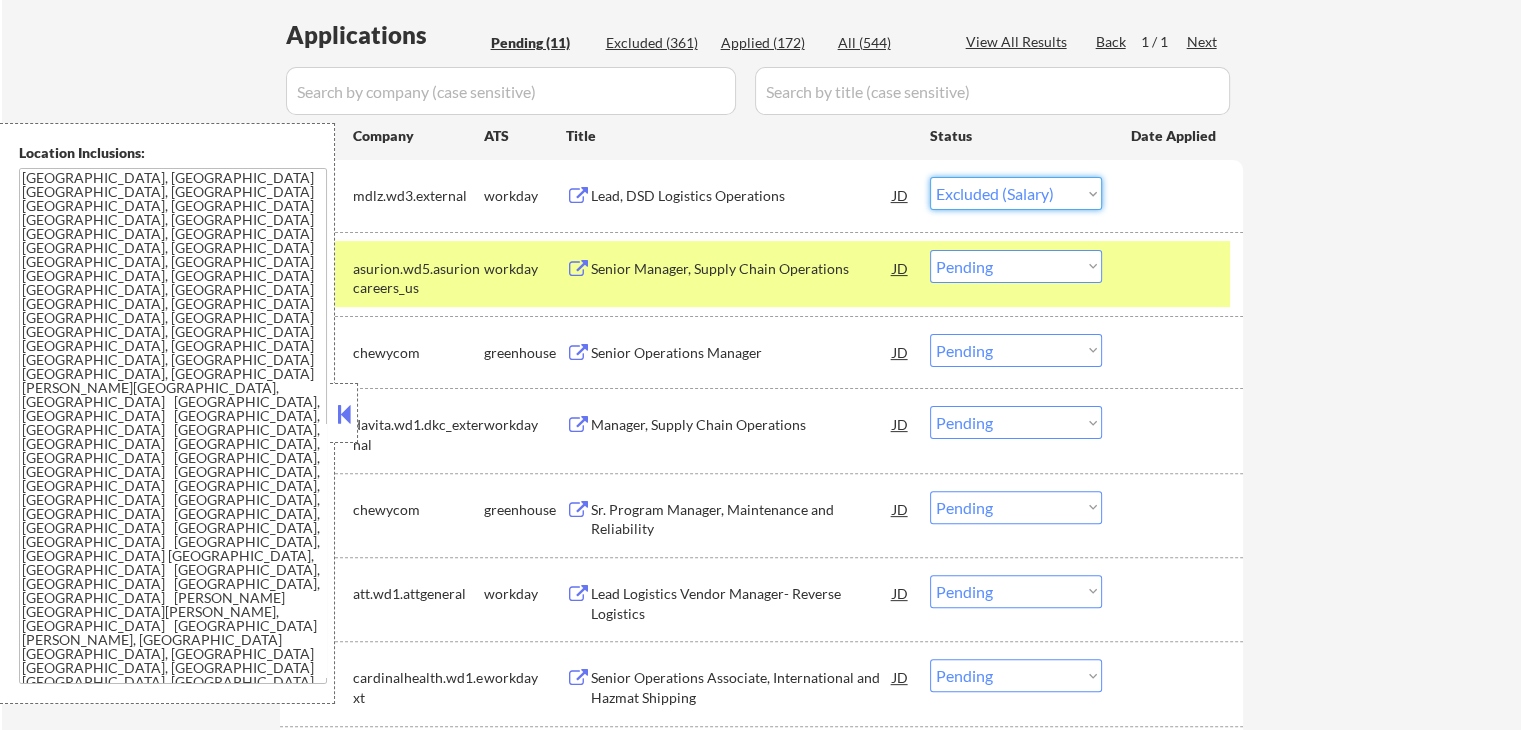 click on "Choose an option... Pending Applied Excluded (Questions) Excluded (Expired) Excluded (Location) Excluded (Bad Match) Excluded (Blocklist) Excluded (Salary) Excluded (Other)" at bounding box center [1016, 193] 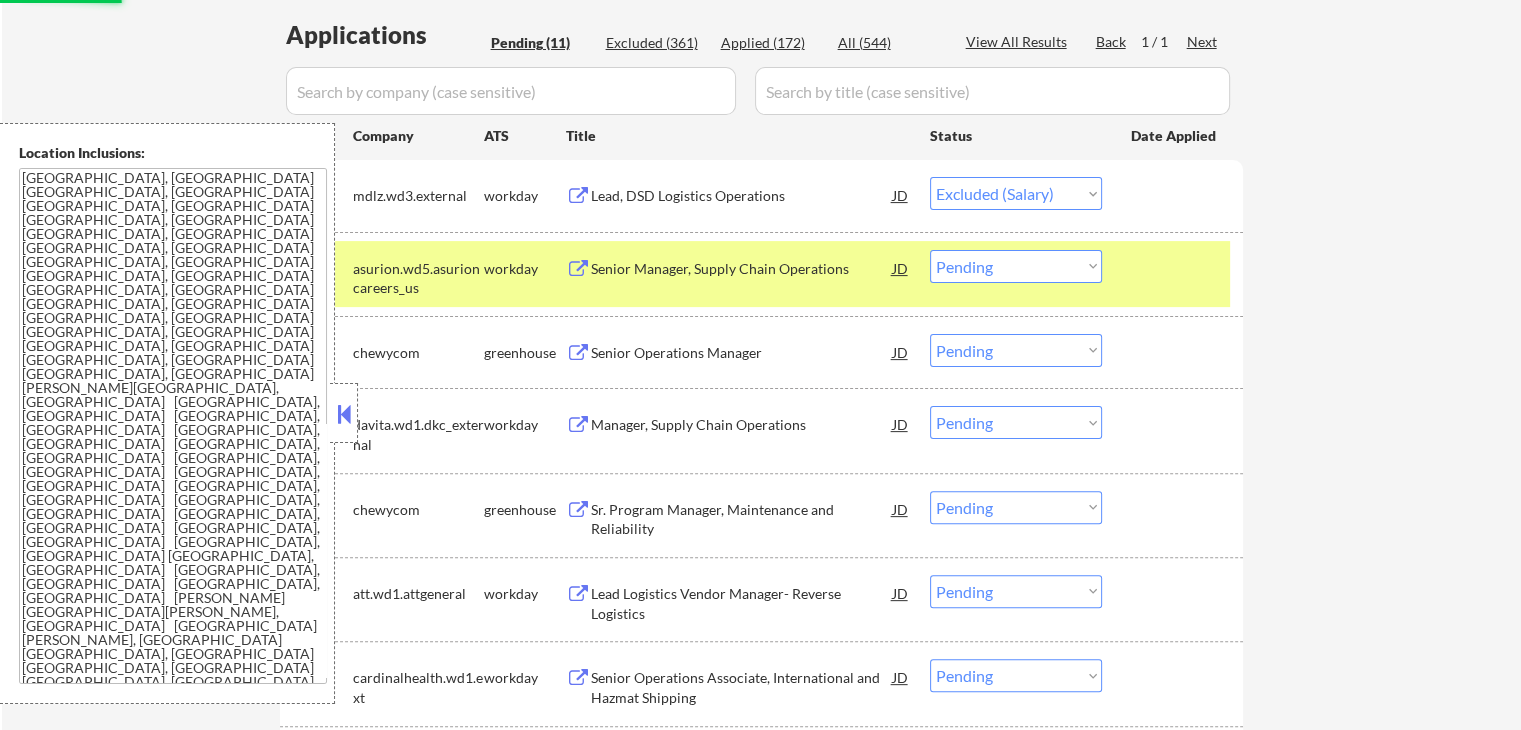 click on "Senior Operations Manager" at bounding box center (742, 353) 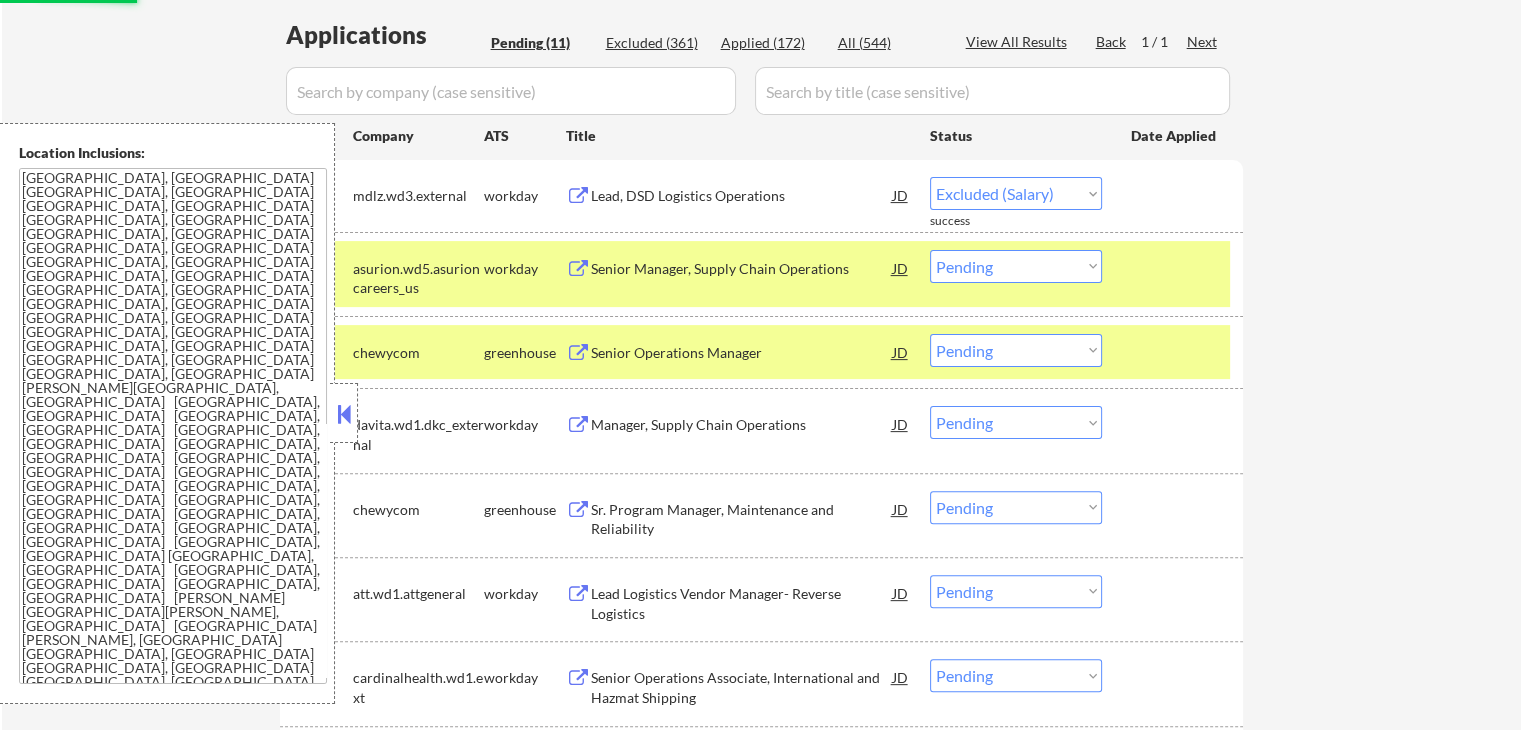 select on ""pending"" 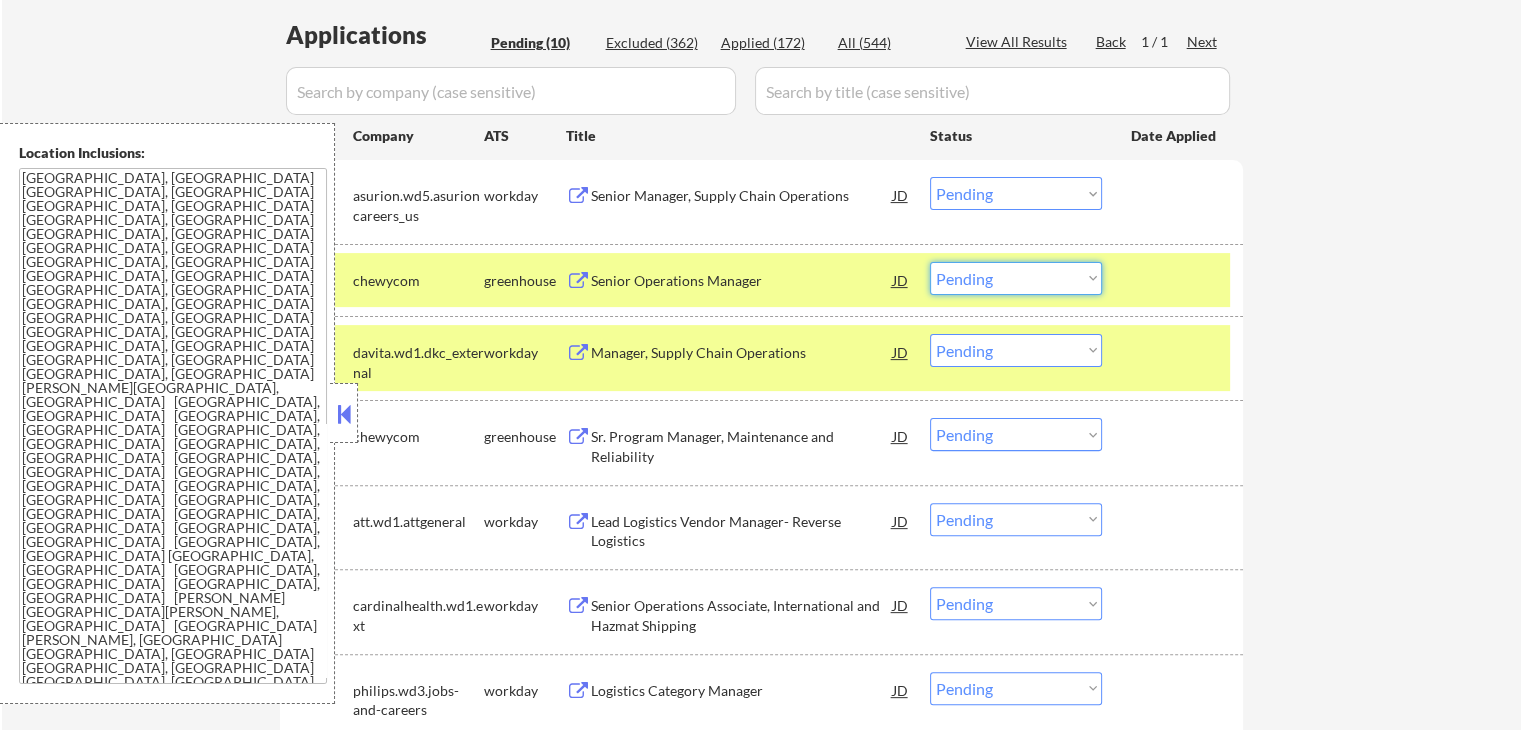 click on "Choose an option... Pending Applied Excluded (Questions) Excluded (Expired) Excluded (Location) Excluded (Bad Match) Excluded (Blocklist) Excluded (Salary) Excluded (Other)" at bounding box center [1016, 278] 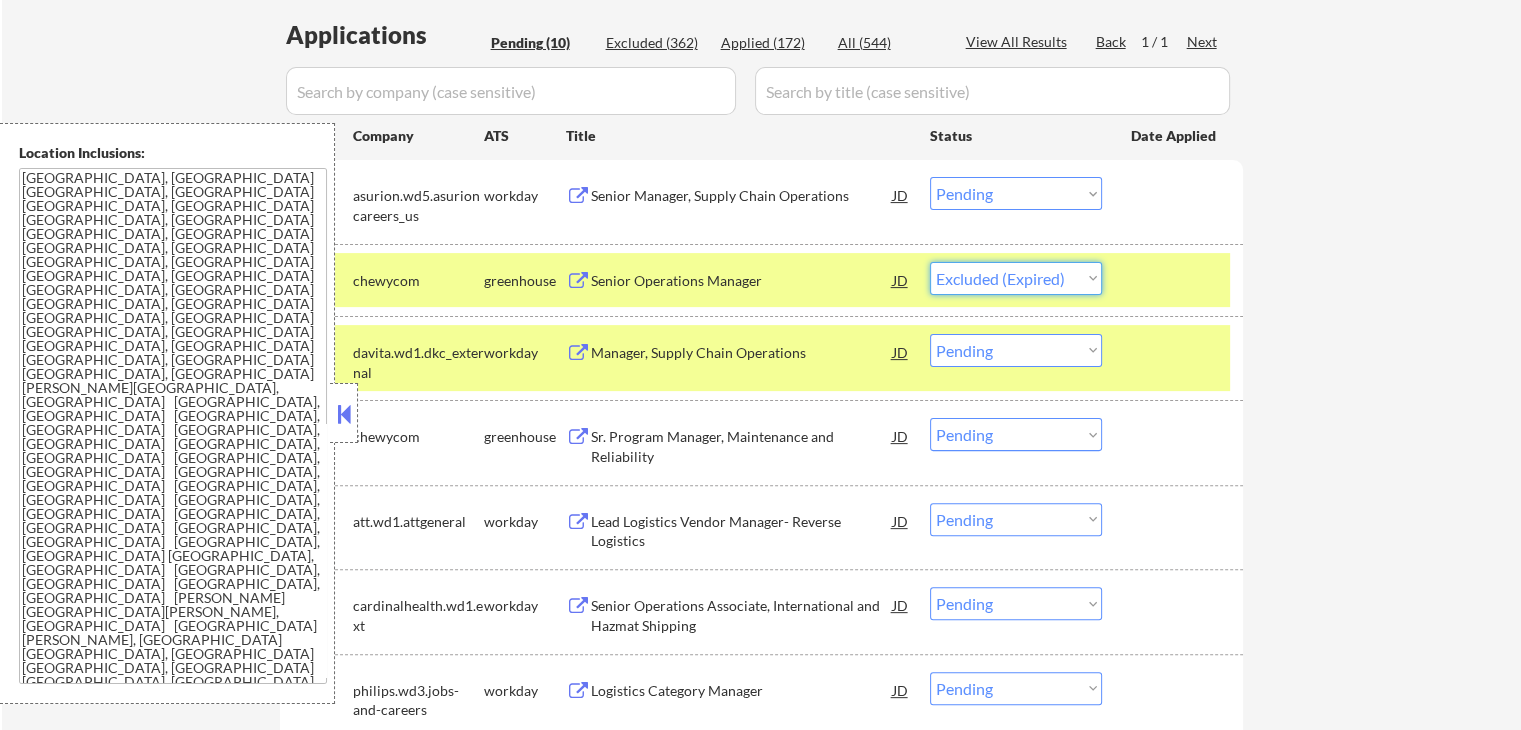 click on "Choose an option... Pending Applied Excluded (Questions) Excluded (Expired) Excluded (Location) Excluded (Bad Match) Excluded (Blocklist) Excluded (Salary) Excluded (Other)" at bounding box center [1016, 278] 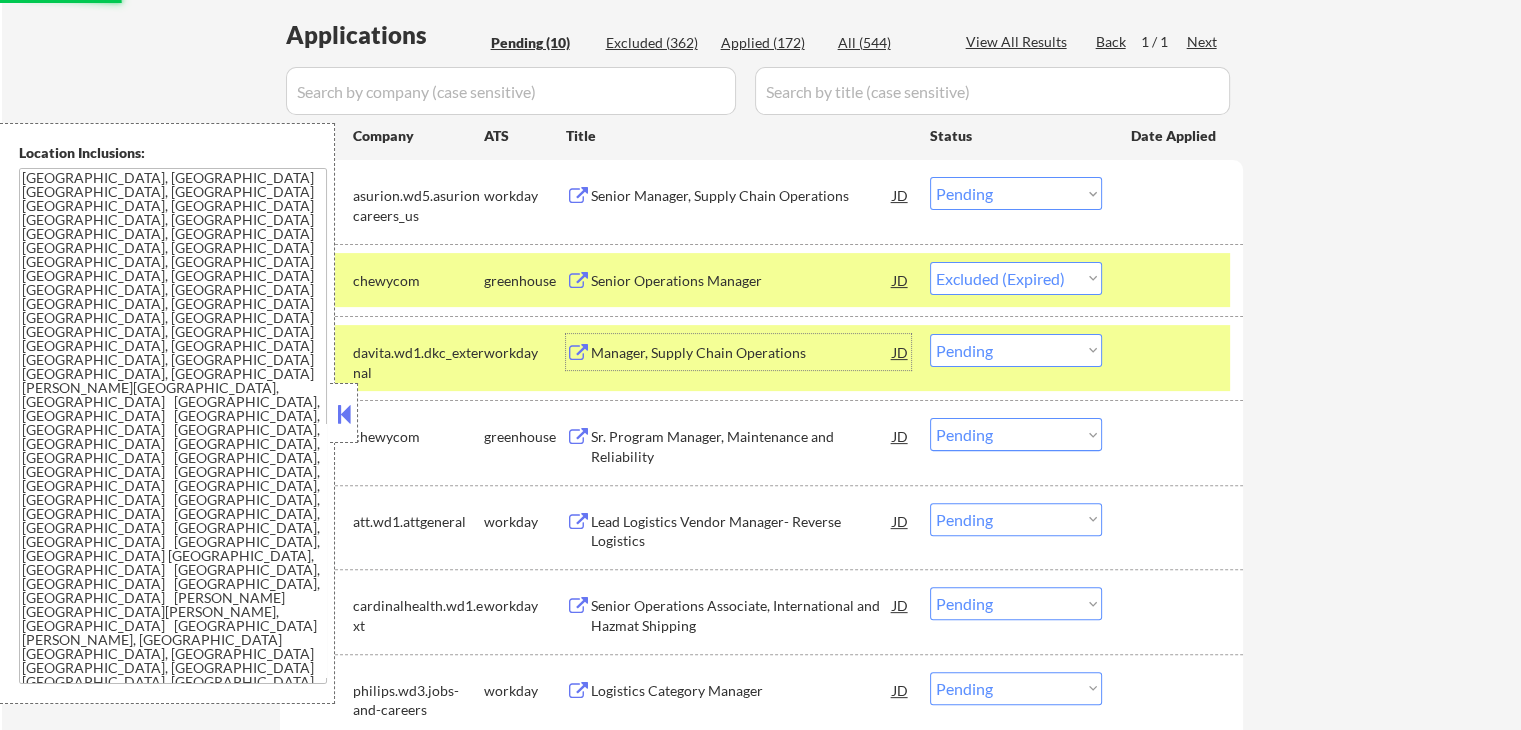 click on "Manager, Supply Chain Operations" at bounding box center [742, 353] 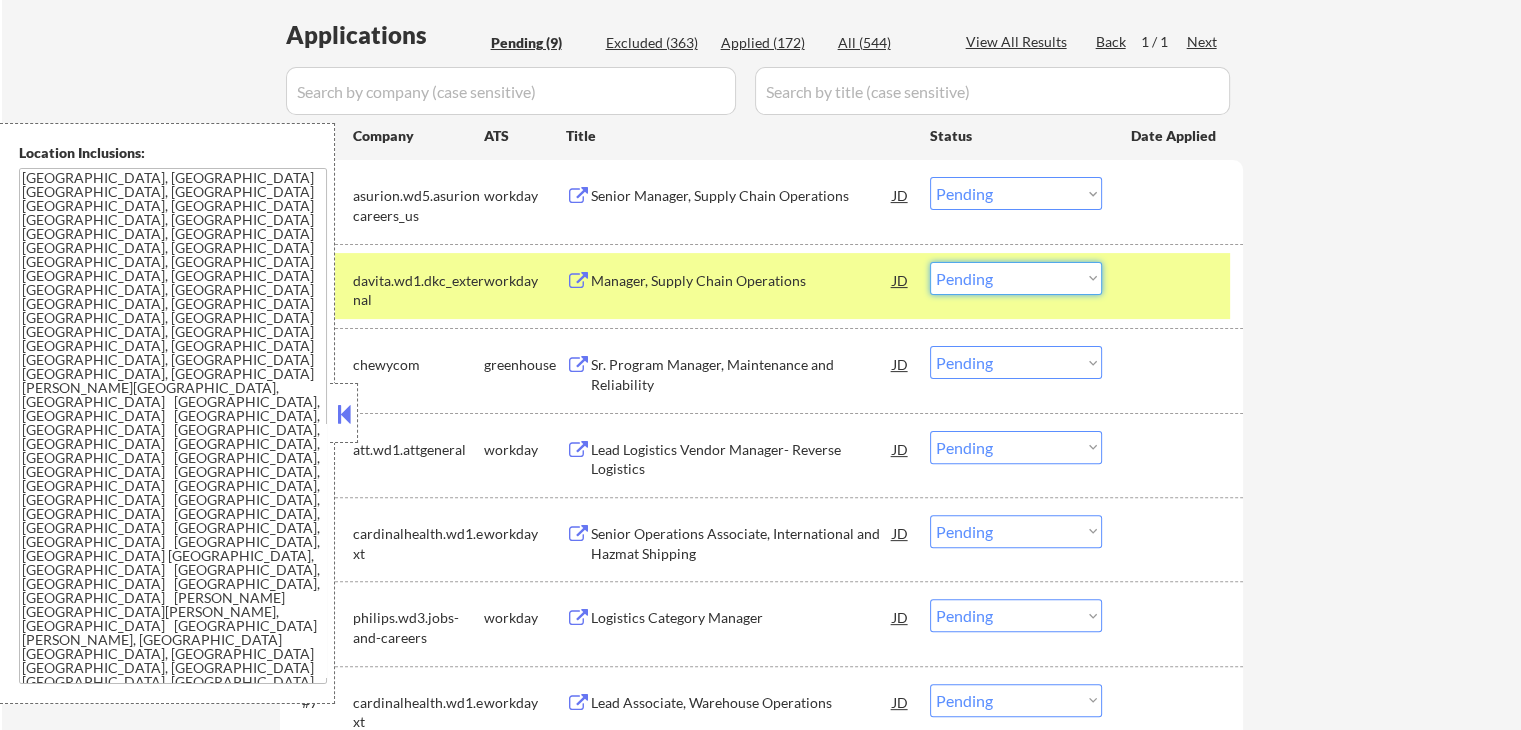 click on "Choose an option... Pending Applied Excluded (Questions) Excluded (Expired) Excluded (Location) Excluded (Bad Match) Excluded (Blocklist) Excluded (Salary) Excluded (Other)" at bounding box center (1016, 278) 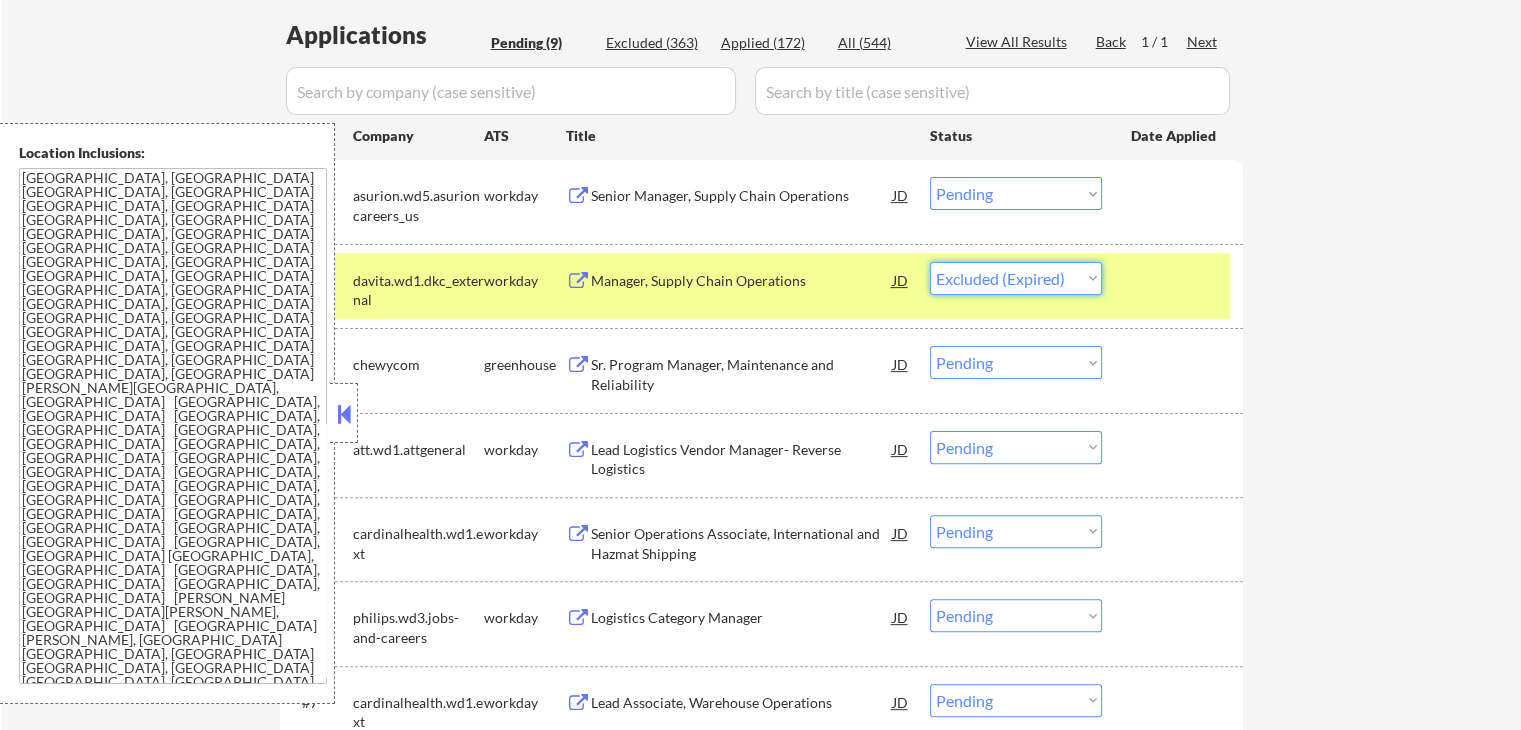 click on "Choose an option... Pending Applied Excluded (Questions) Excluded (Expired) Excluded (Location) Excluded (Bad Match) Excluded (Blocklist) Excluded (Salary) Excluded (Other)" at bounding box center (1016, 278) 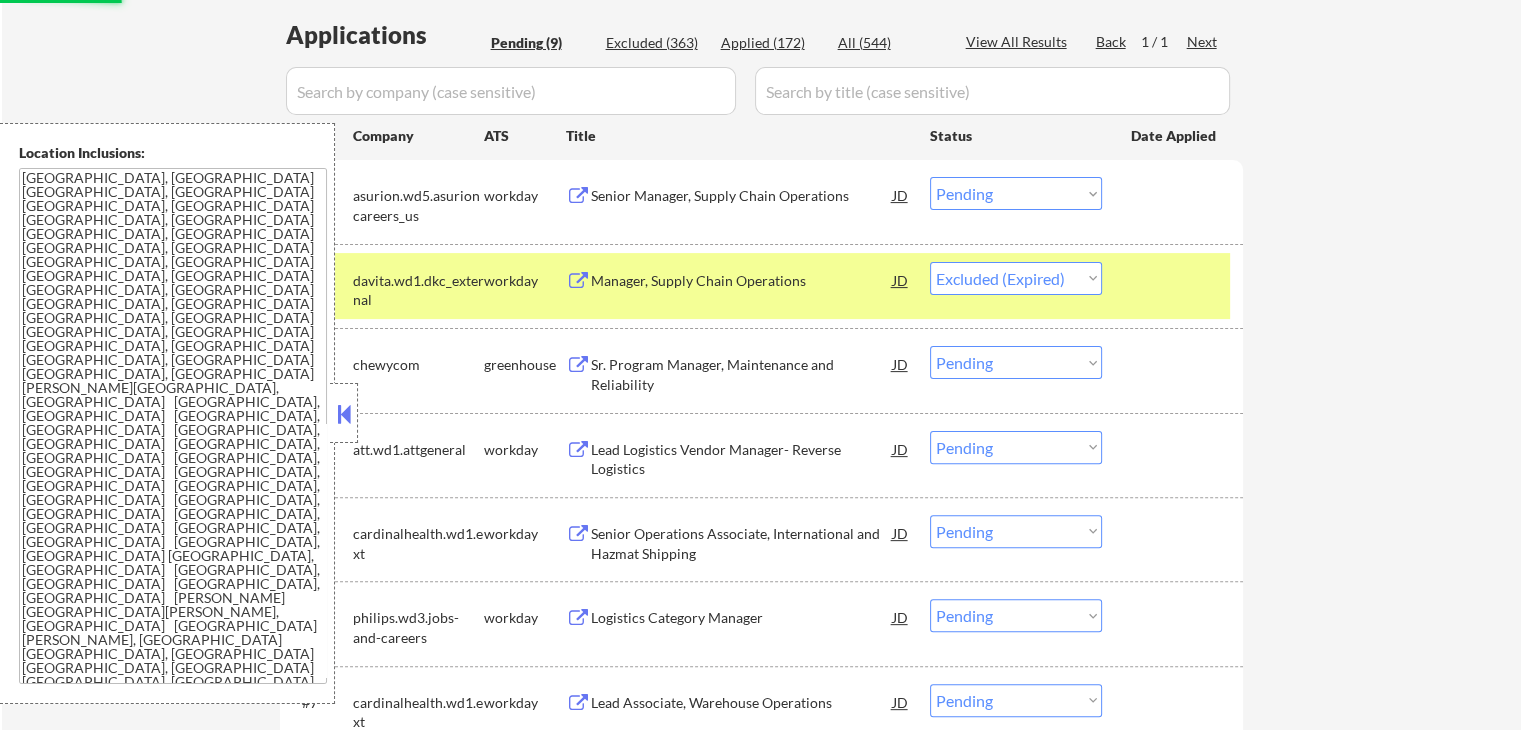 click on "Sr. Program Manager, Maintenance and Reliability" at bounding box center (742, 374) 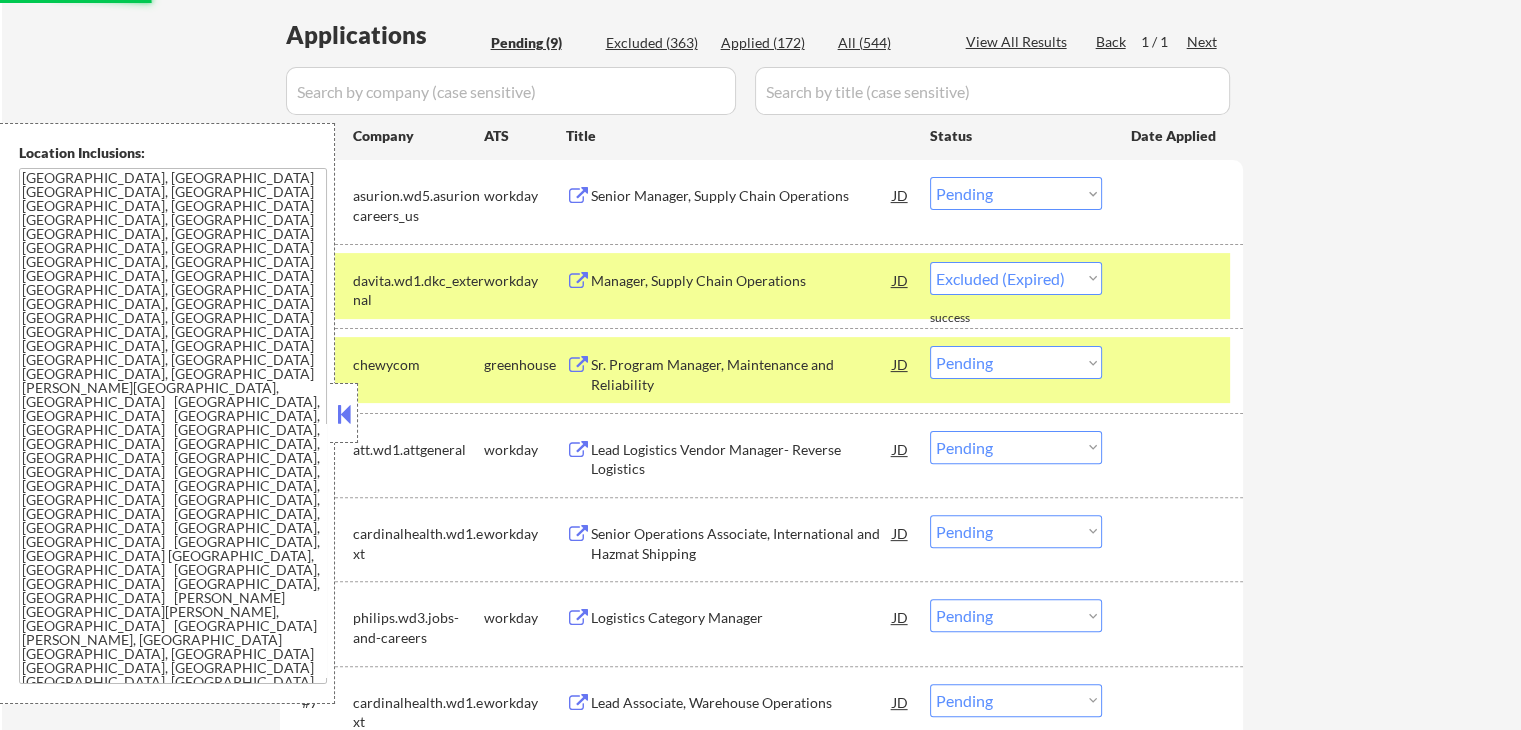 select on ""pending"" 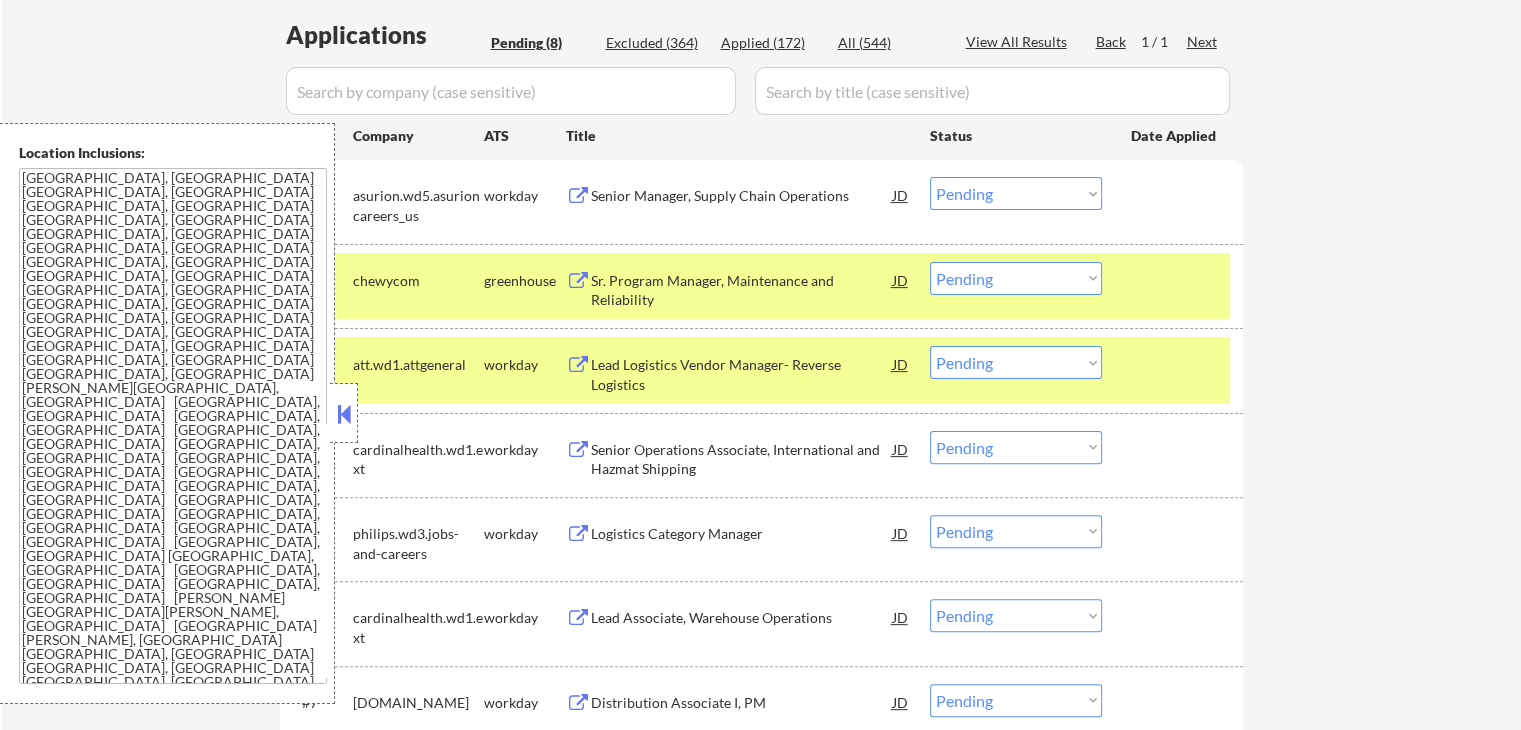 click on "Choose an option... Pending Applied Excluded (Questions) Excluded (Expired) Excluded (Location) Excluded (Bad Match) Excluded (Blocklist) Excluded (Salary) Excluded (Other)" at bounding box center (1016, 193) 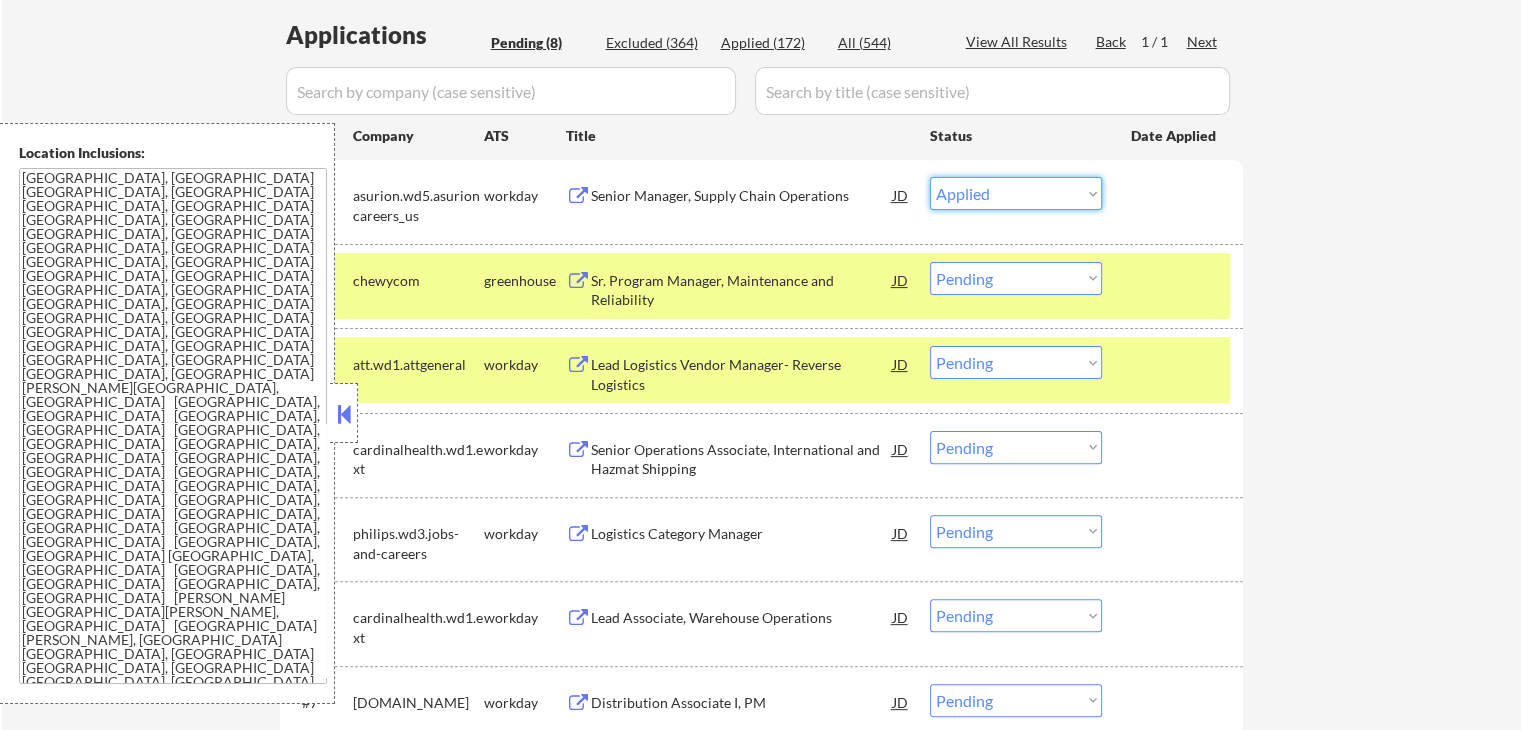 click on "Choose an option... Pending Applied Excluded (Questions) Excluded (Expired) Excluded (Location) Excluded (Bad Match) Excluded (Blocklist) Excluded (Salary) Excluded (Other)" at bounding box center [1016, 193] 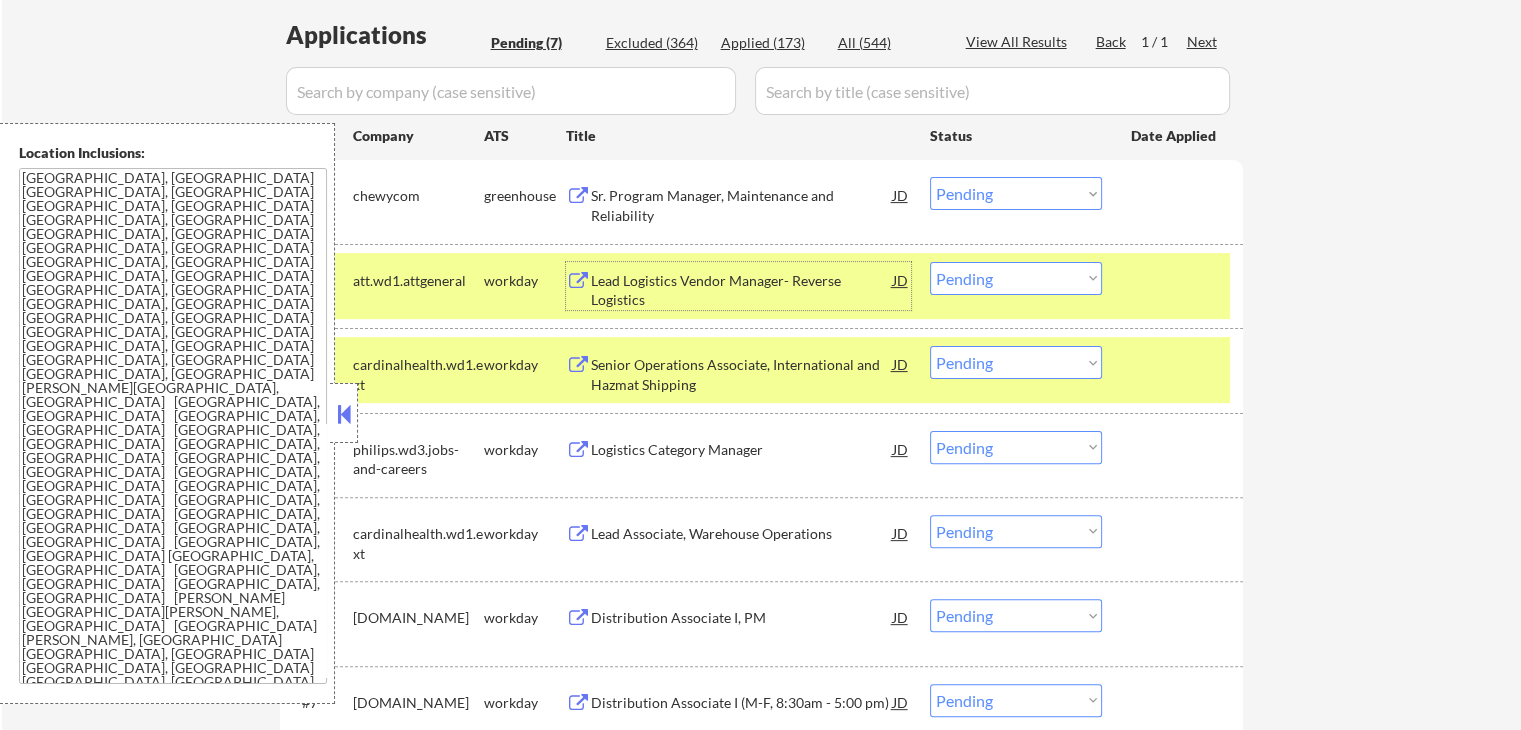 click on "Lead Logistics Vendor Manager- Reverse Logistics" at bounding box center [742, 286] 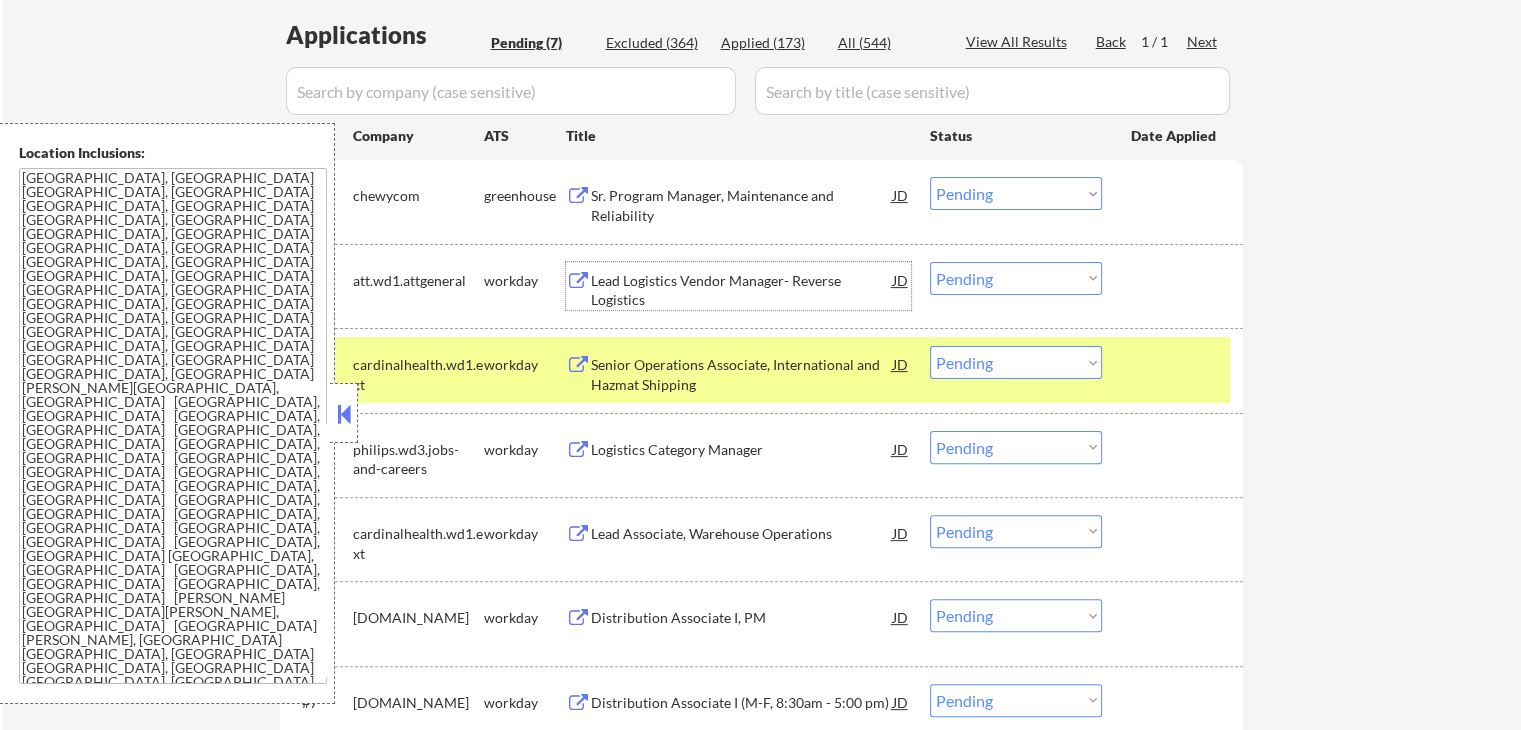 drag, startPoint x: 984, startPoint y: 188, endPoint x: 972, endPoint y: 208, distance: 23.323807 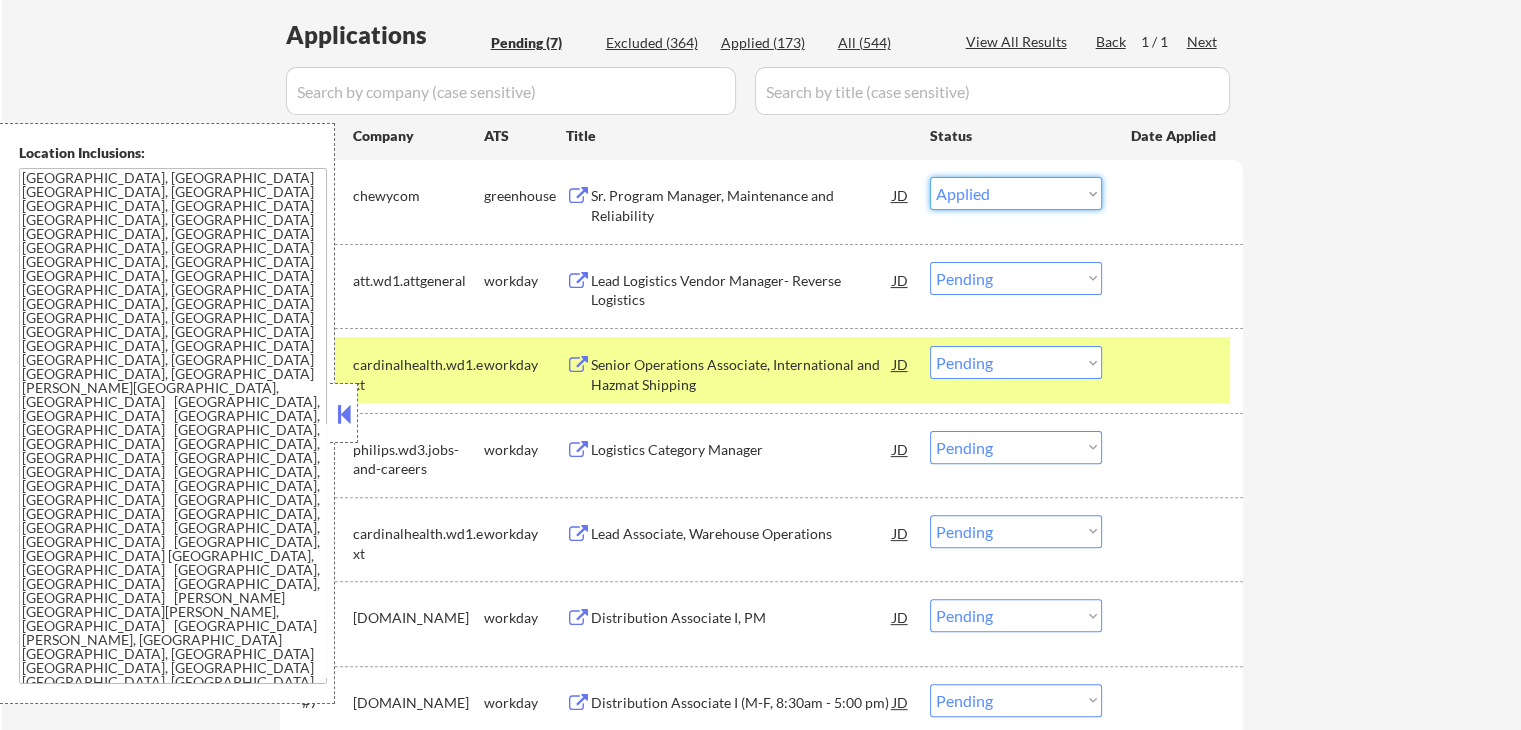 click on "Choose an option... Pending Applied Excluded (Questions) Excluded (Expired) Excluded (Location) Excluded (Bad Match) Excluded (Blocklist) Excluded (Salary) Excluded (Other)" at bounding box center (1016, 193) 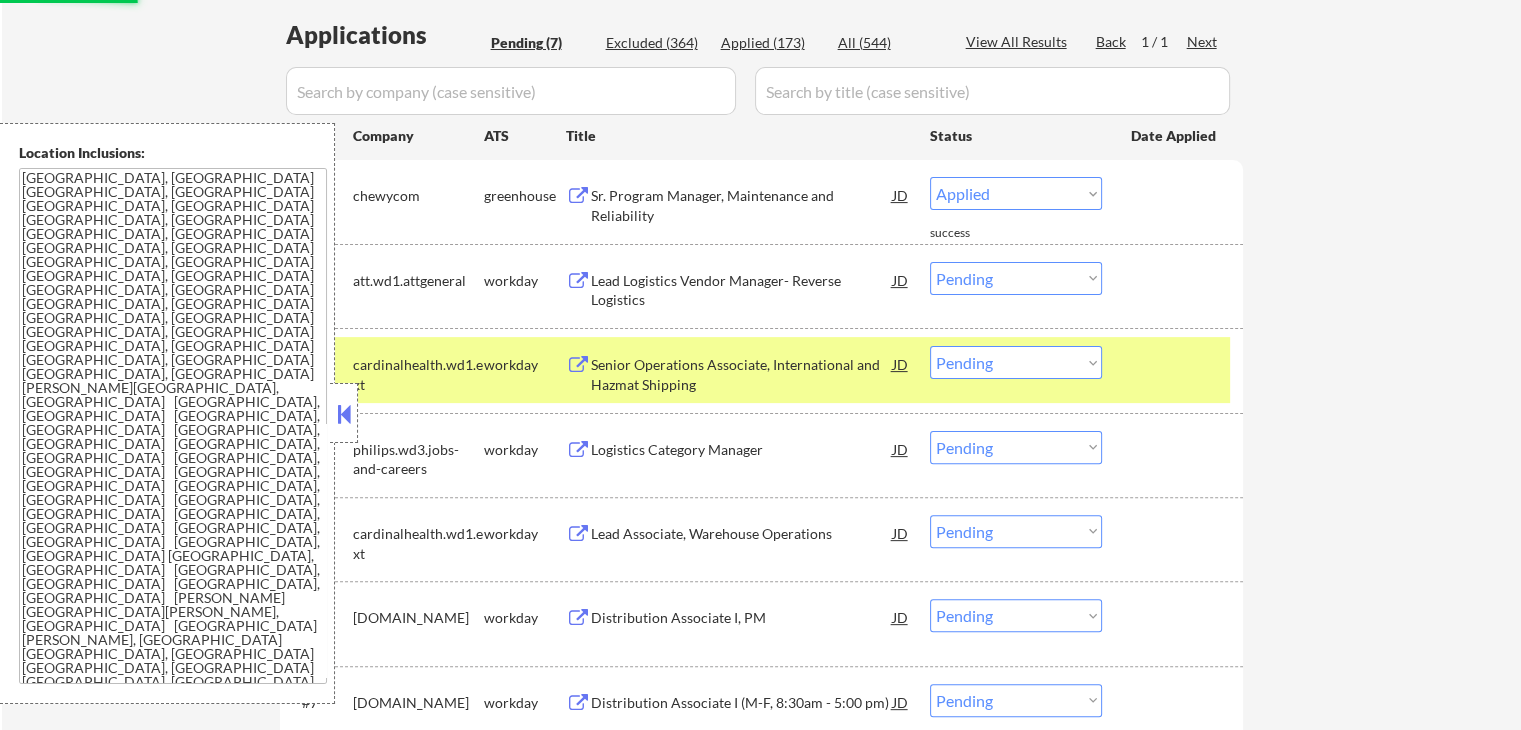 select on ""pending"" 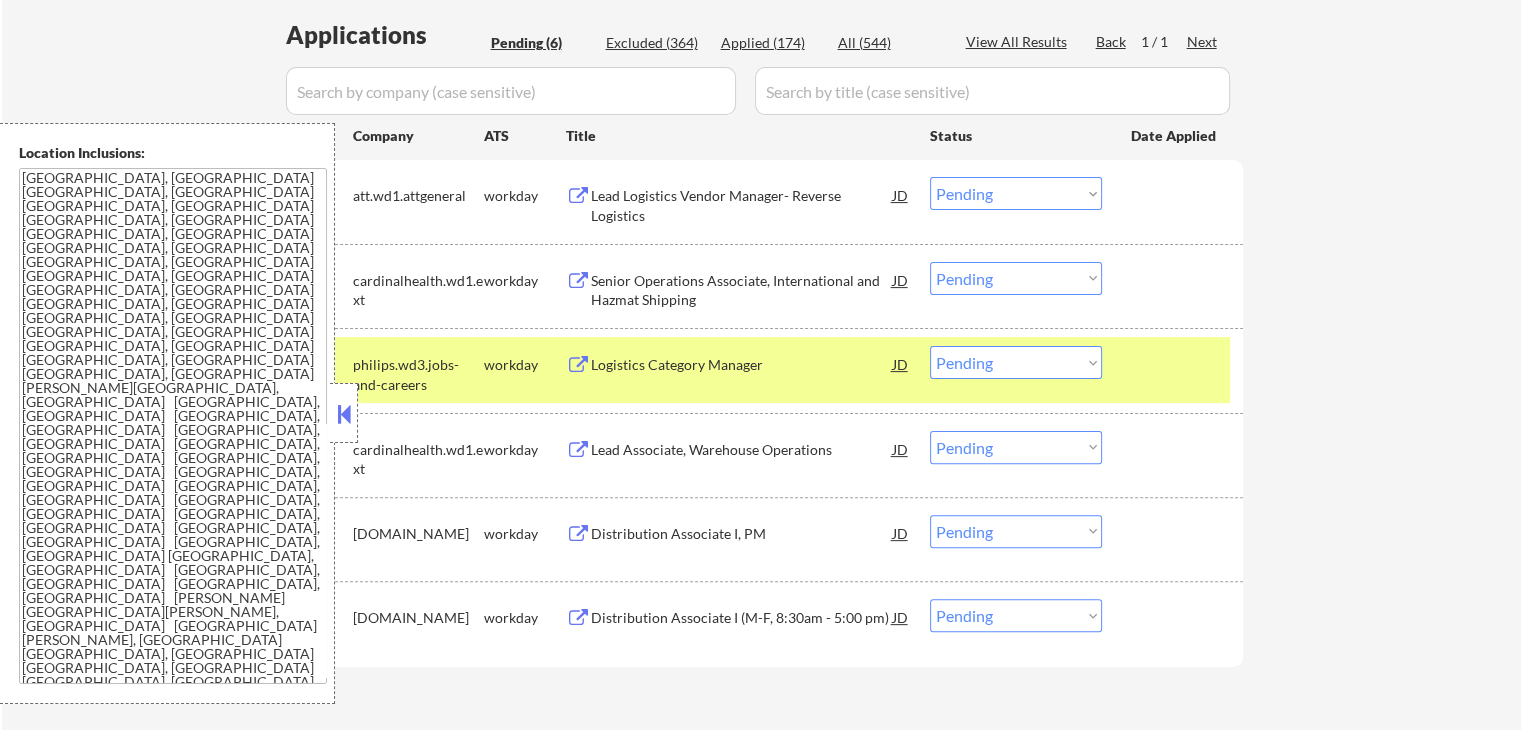click on "Senior Operations Associate, International and Hazmat Shipping" at bounding box center (742, 290) 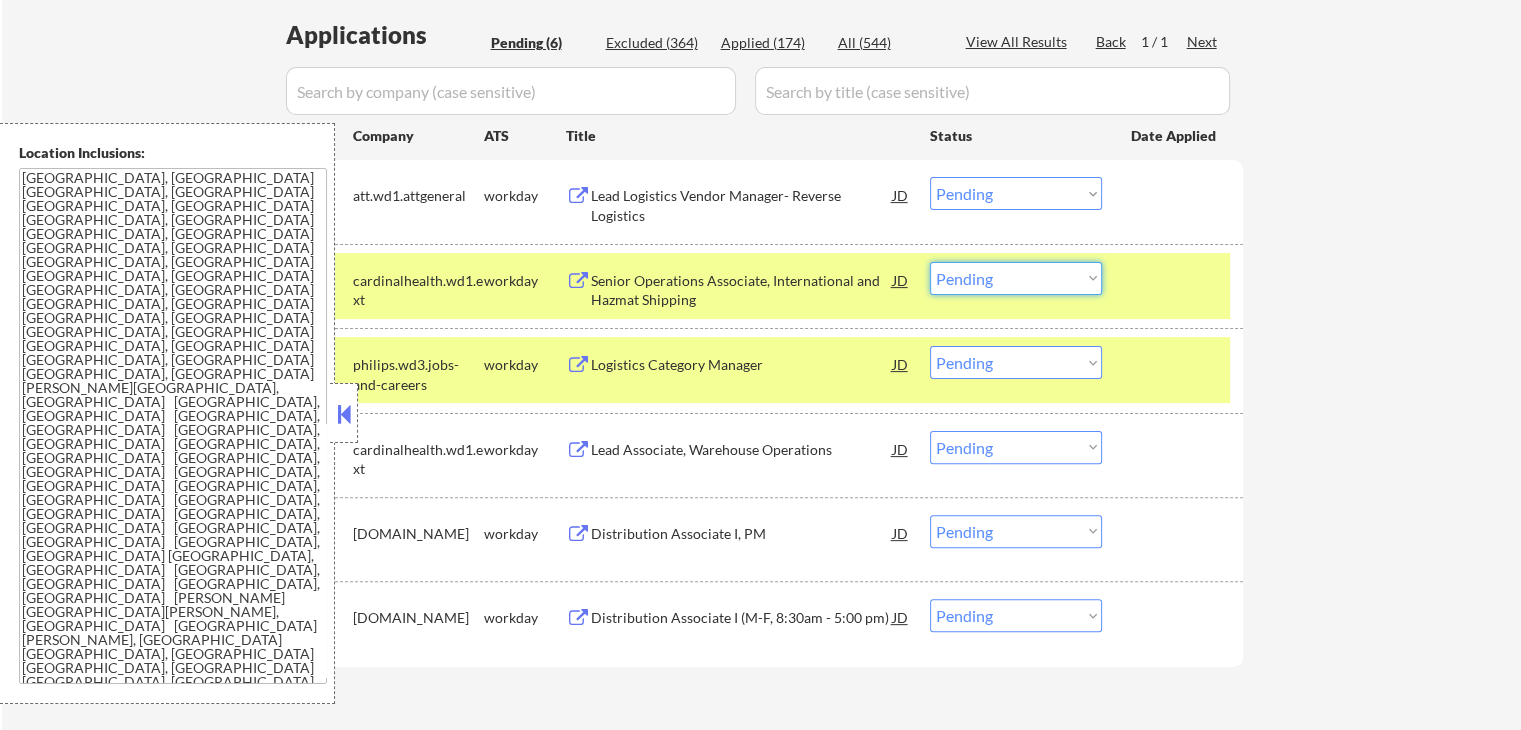 click on "Choose an option... Pending Applied Excluded (Questions) Excluded (Expired) Excluded (Location) Excluded (Bad Match) Excluded (Blocklist) Excluded (Salary) Excluded (Other)" at bounding box center (1016, 278) 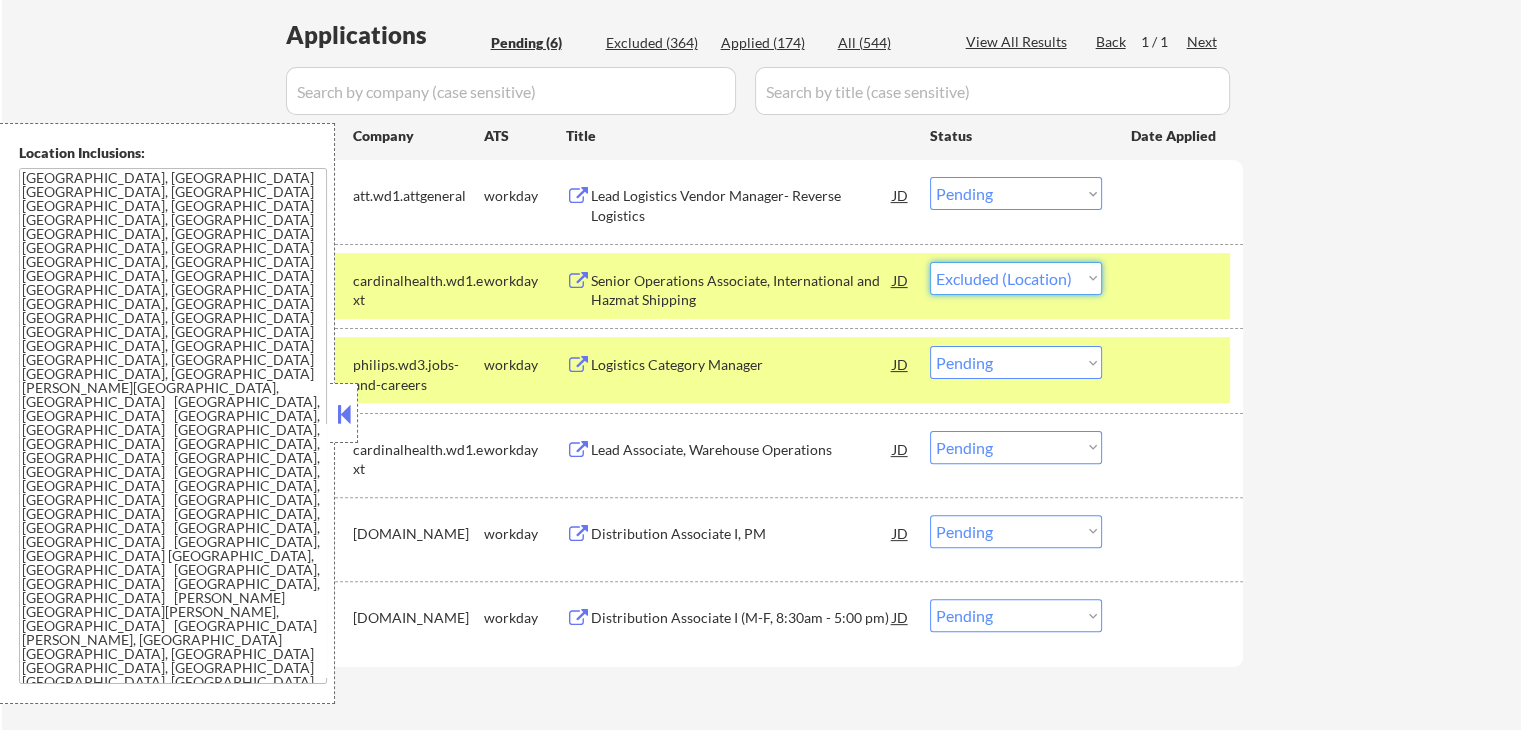 click on "Choose an option... Pending Applied Excluded (Questions) Excluded (Expired) Excluded (Location) Excluded (Bad Match) Excluded (Blocklist) Excluded (Salary) Excluded (Other)" at bounding box center (1016, 278) 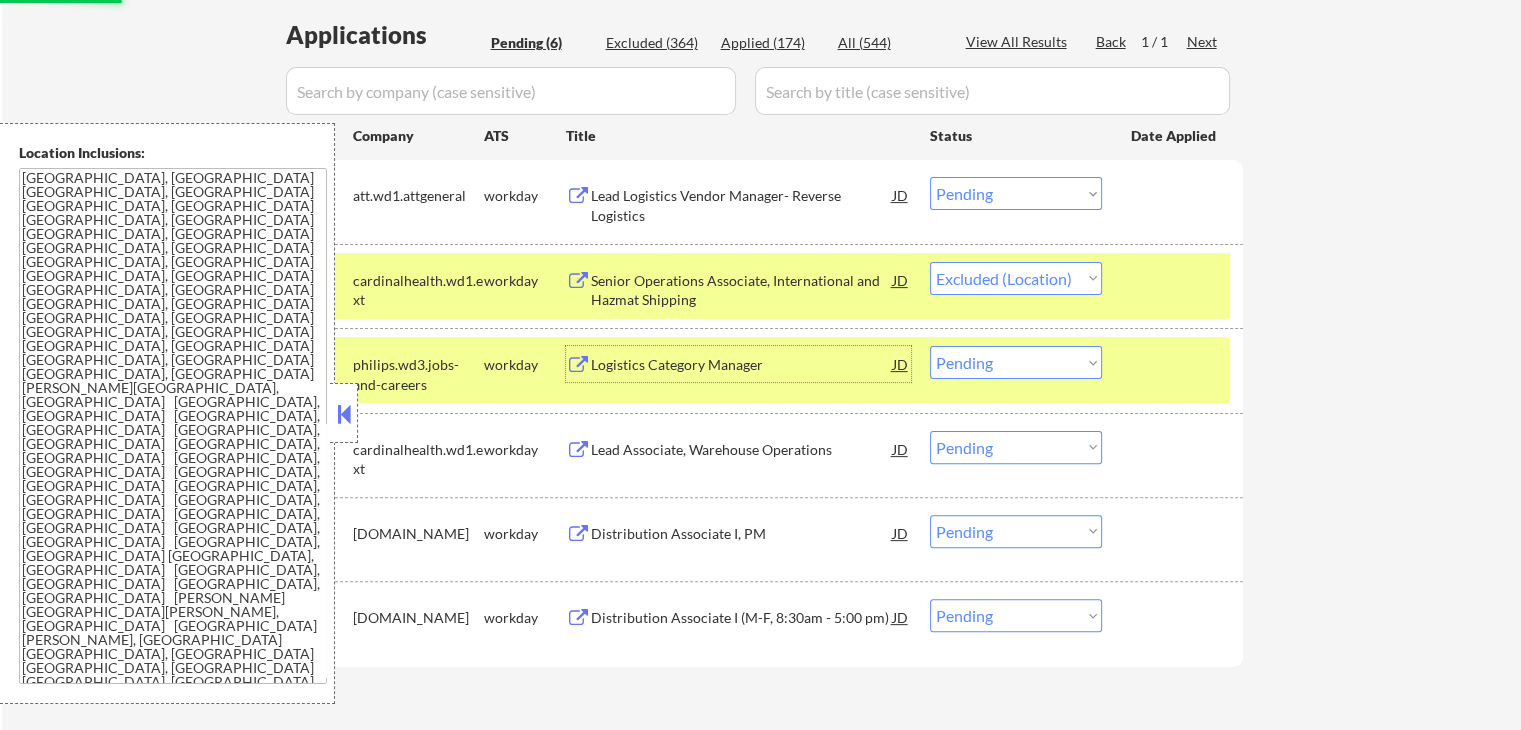 click on "Logistics Category Manager" at bounding box center [742, 365] 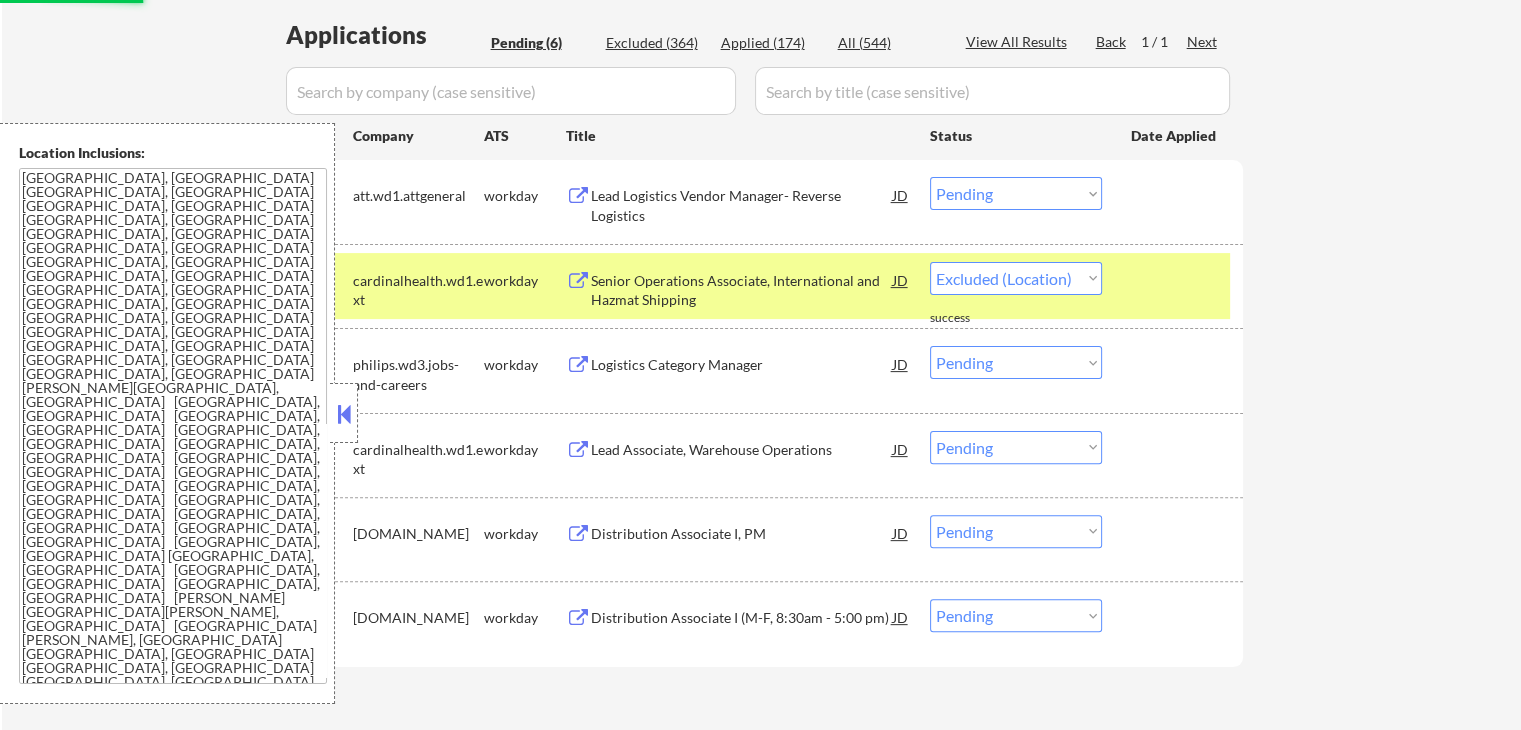 select on ""pending"" 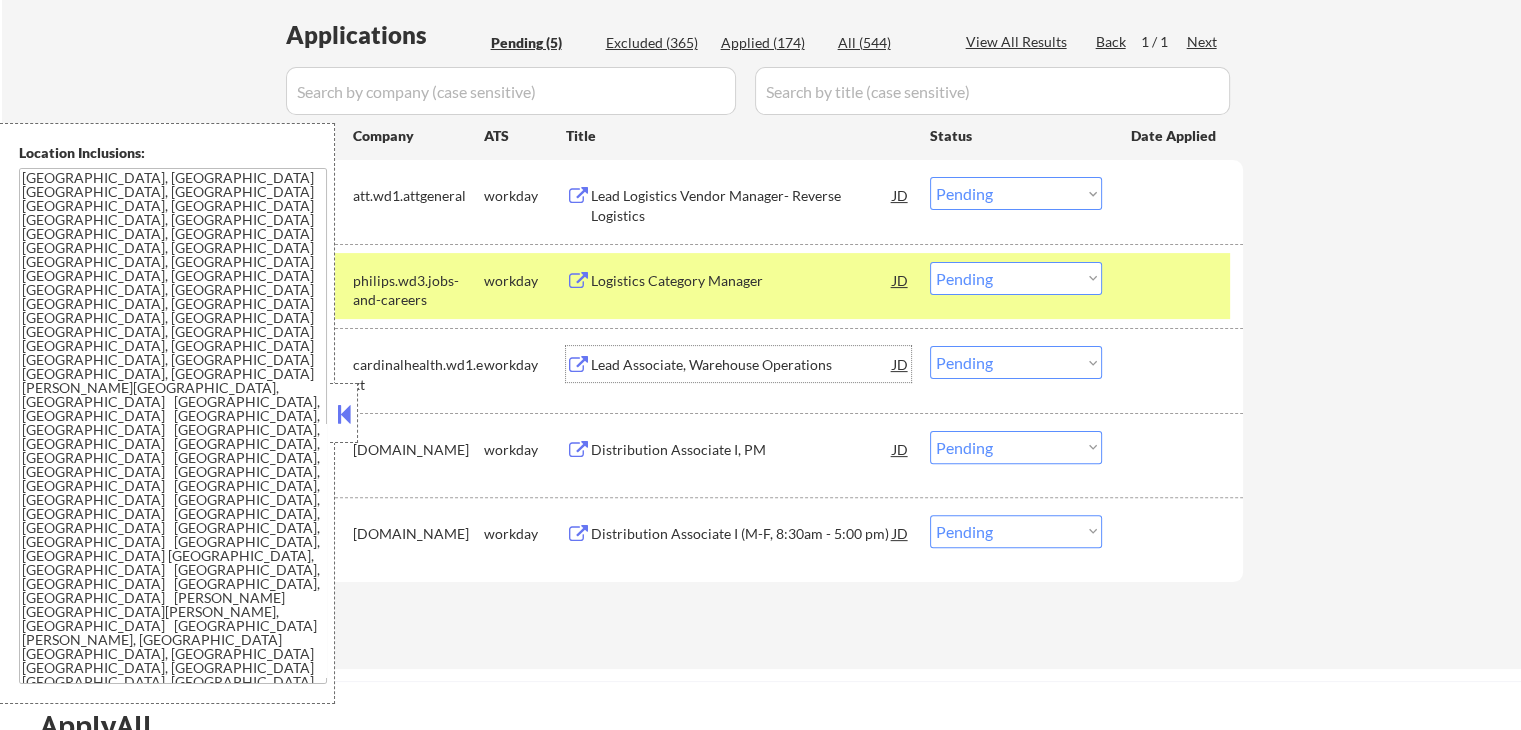 click on "Choose an option... Pending Applied Excluded (Questions) Excluded (Expired) Excluded (Location) Excluded (Bad Match) Excluded (Blocklist) Excluded (Salary) Excluded (Other)" at bounding box center (1016, 193) 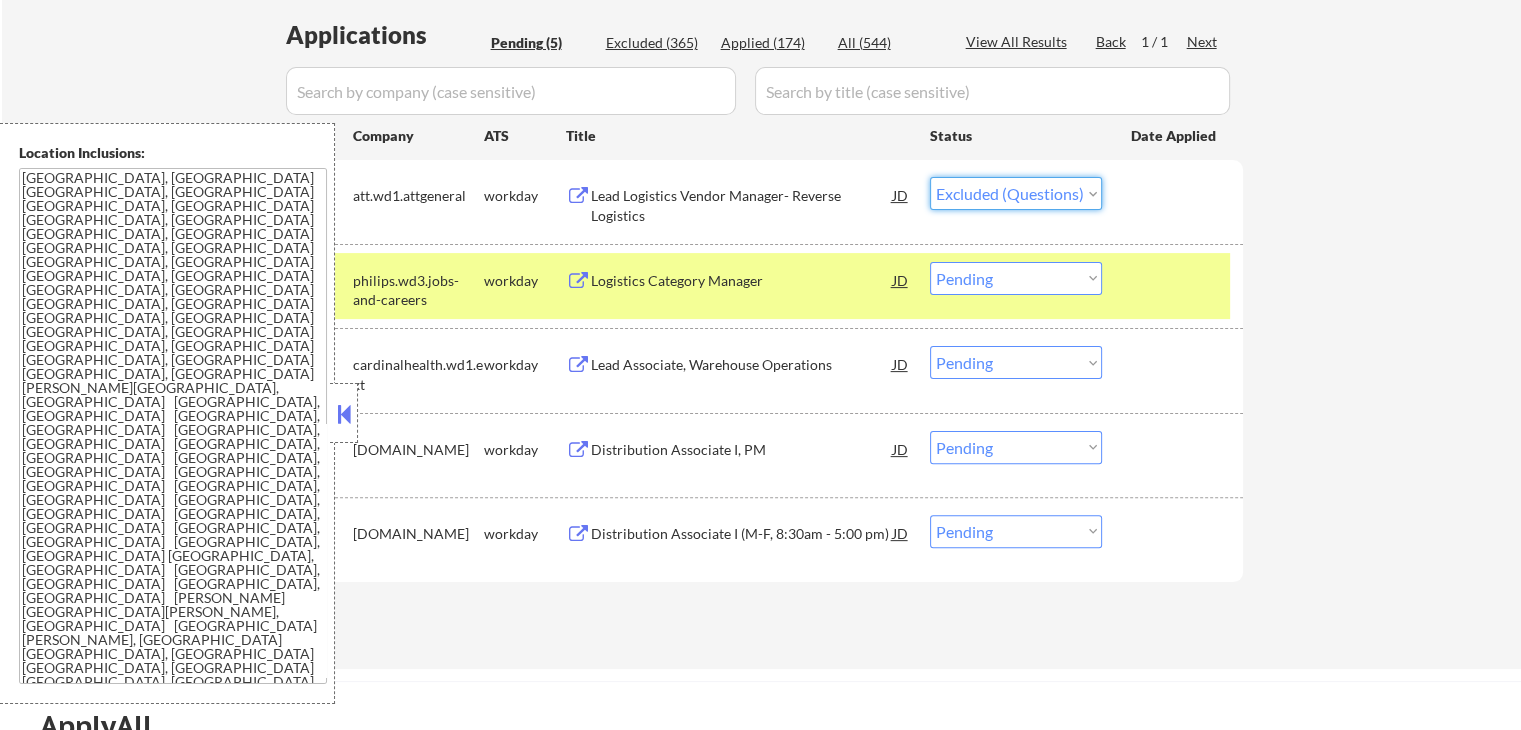 click on "Choose an option... Pending Applied Excluded (Questions) Excluded (Expired) Excluded (Location) Excluded (Bad Match) Excluded (Blocklist) Excluded (Salary) Excluded (Other)" at bounding box center (1016, 193) 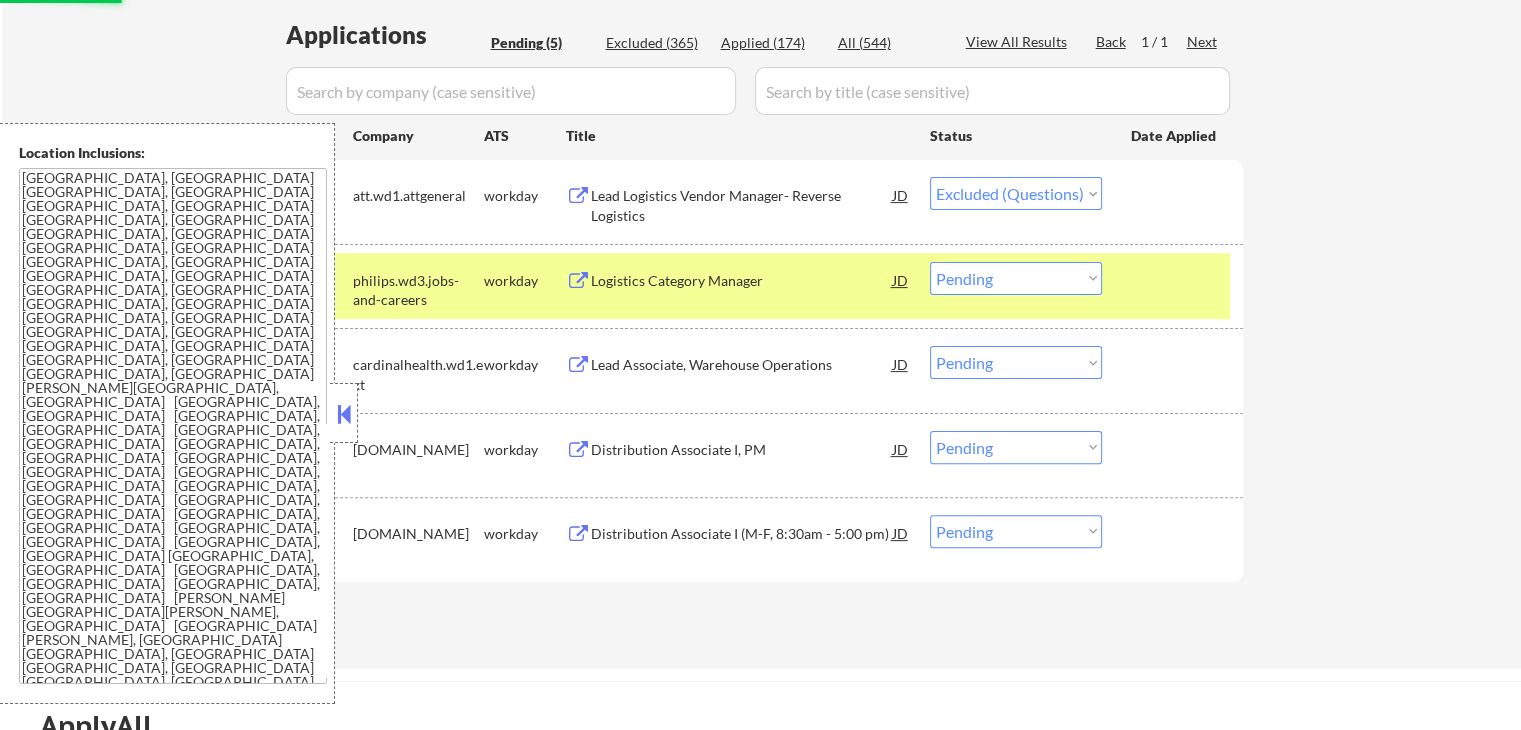 click on "Lead Associate, Warehouse Operations" at bounding box center [742, 364] 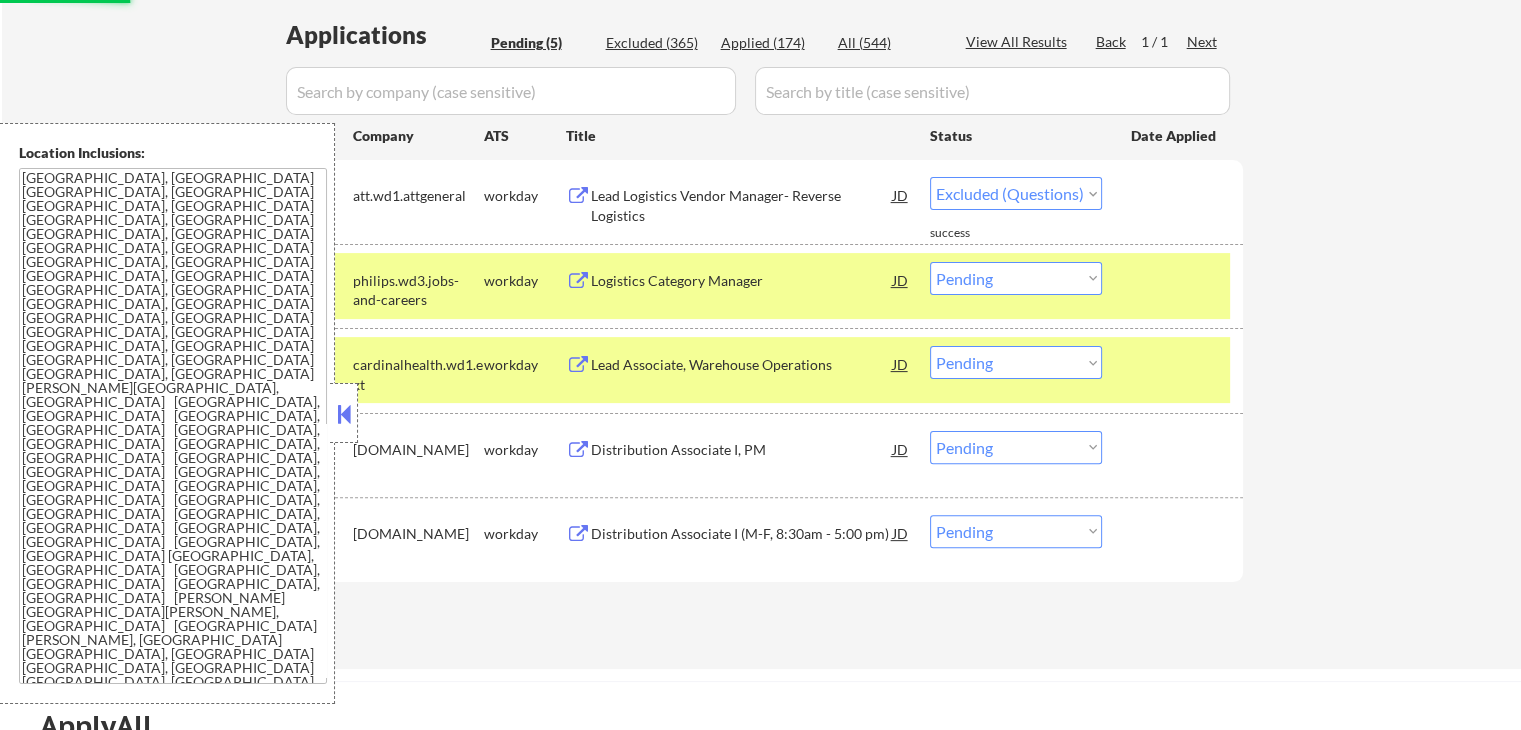 select on ""pending"" 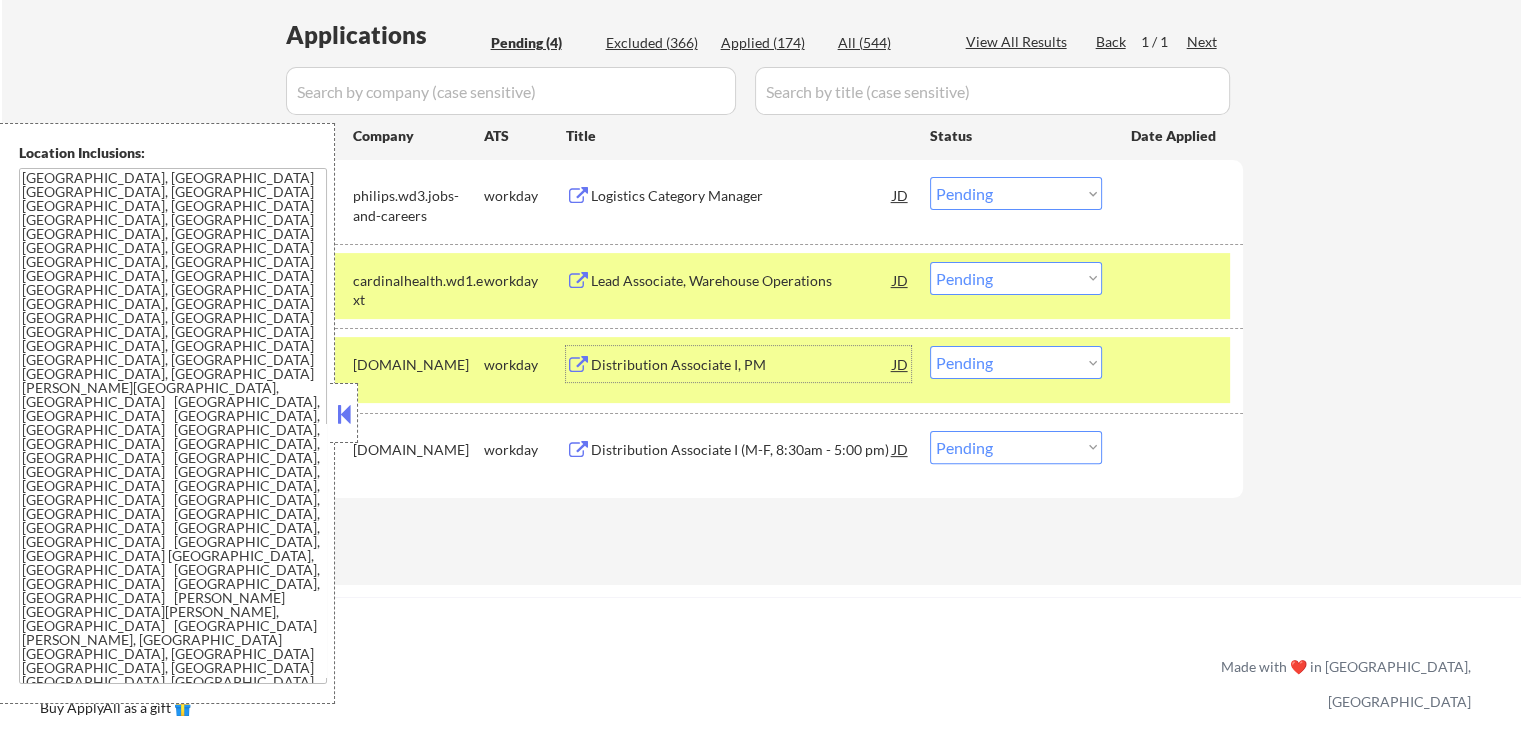 click on "Choose an option... Pending Applied Excluded (Questions) Excluded (Expired) Excluded (Location) Excluded (Bad Match) Excluded (Blocklist) Excluded (Salary) Excluded (Other)" at bounding box center [1016, 278] 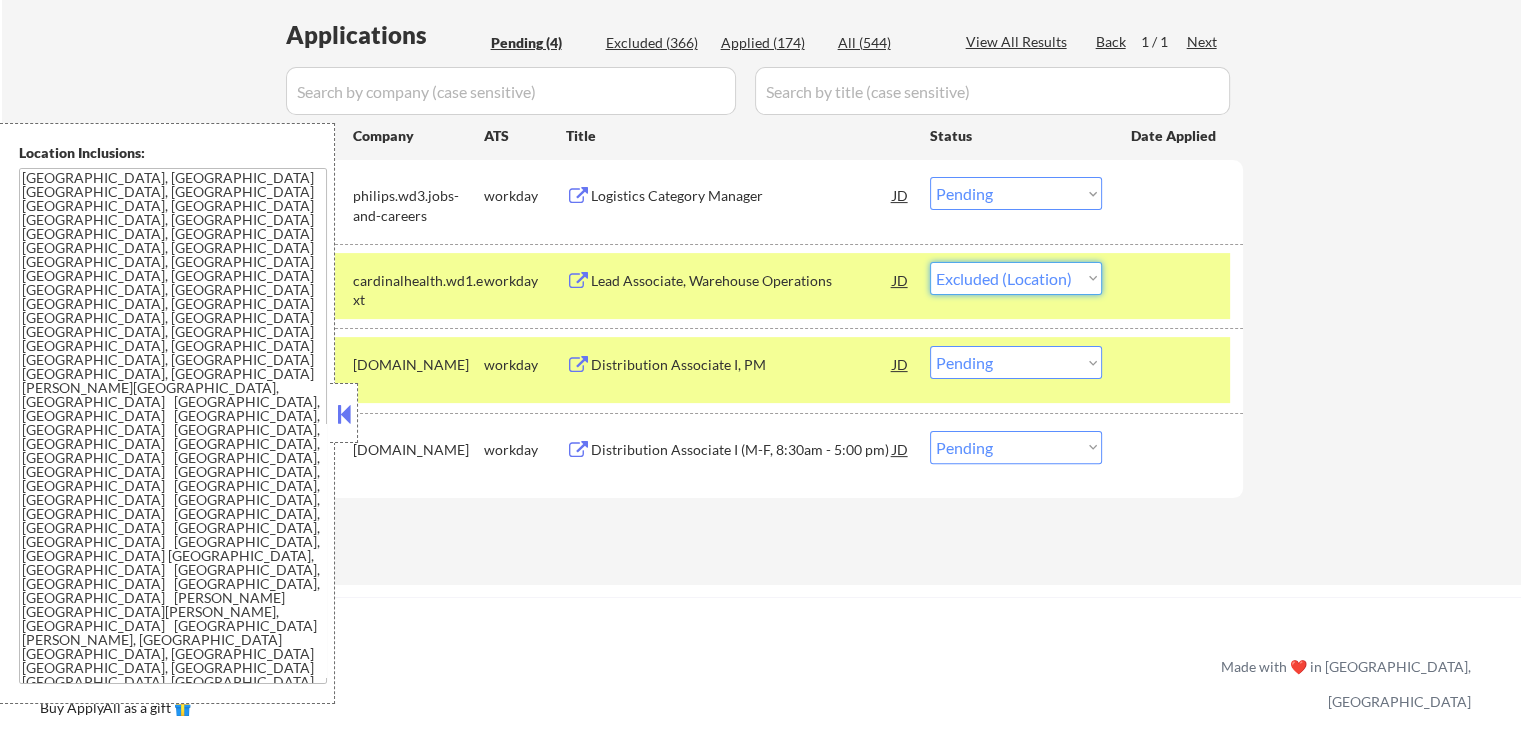 click on "Choose an option... Pending Applied Excluded (Questions) Excluded (Expired) Excluded (Location) Excluded (Bad Match) Excluded (Blocklist) Excluded (Salary) Excluded (Other)" at bounding box center [1016, 278] 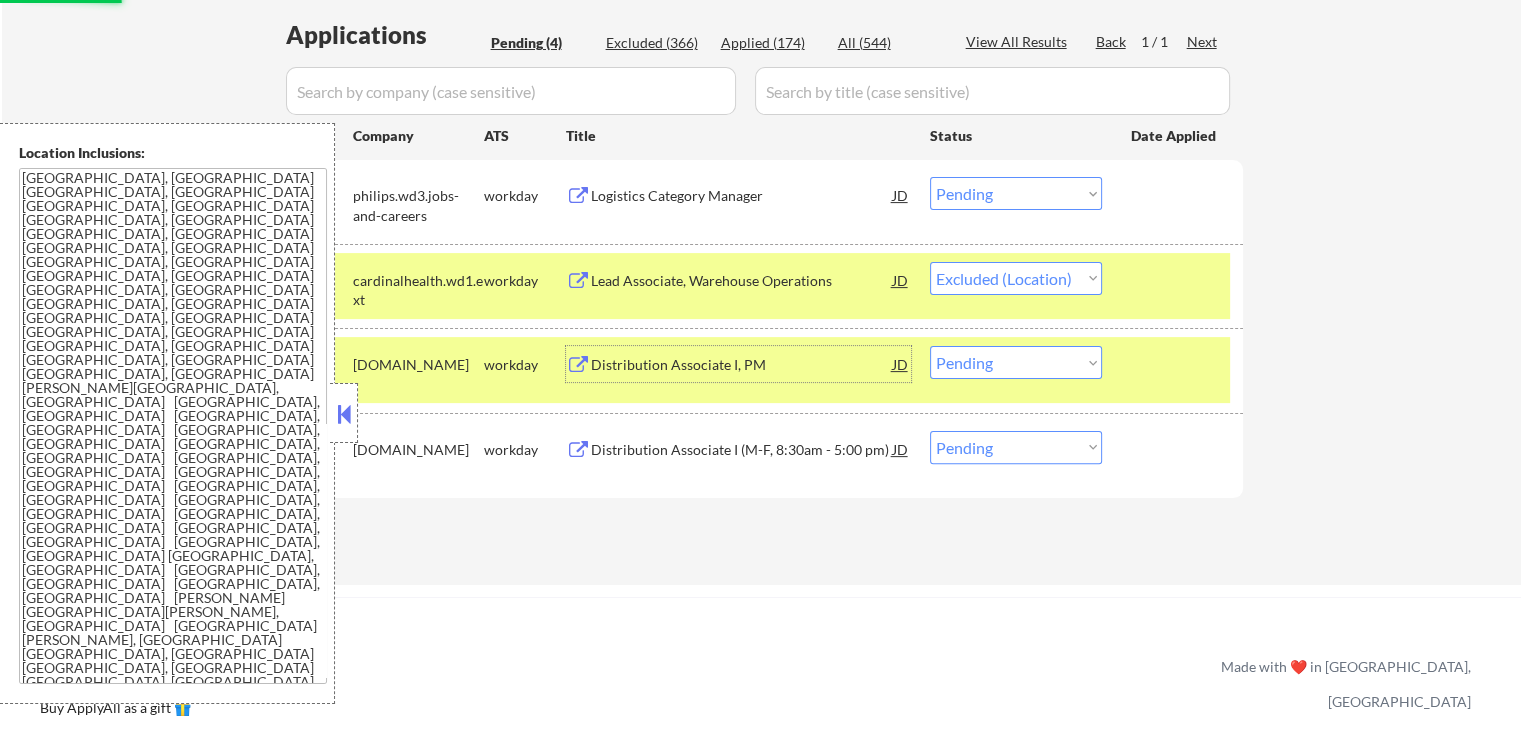 click on "Distribution Associate I, PM" at bounding box center (742, 365) 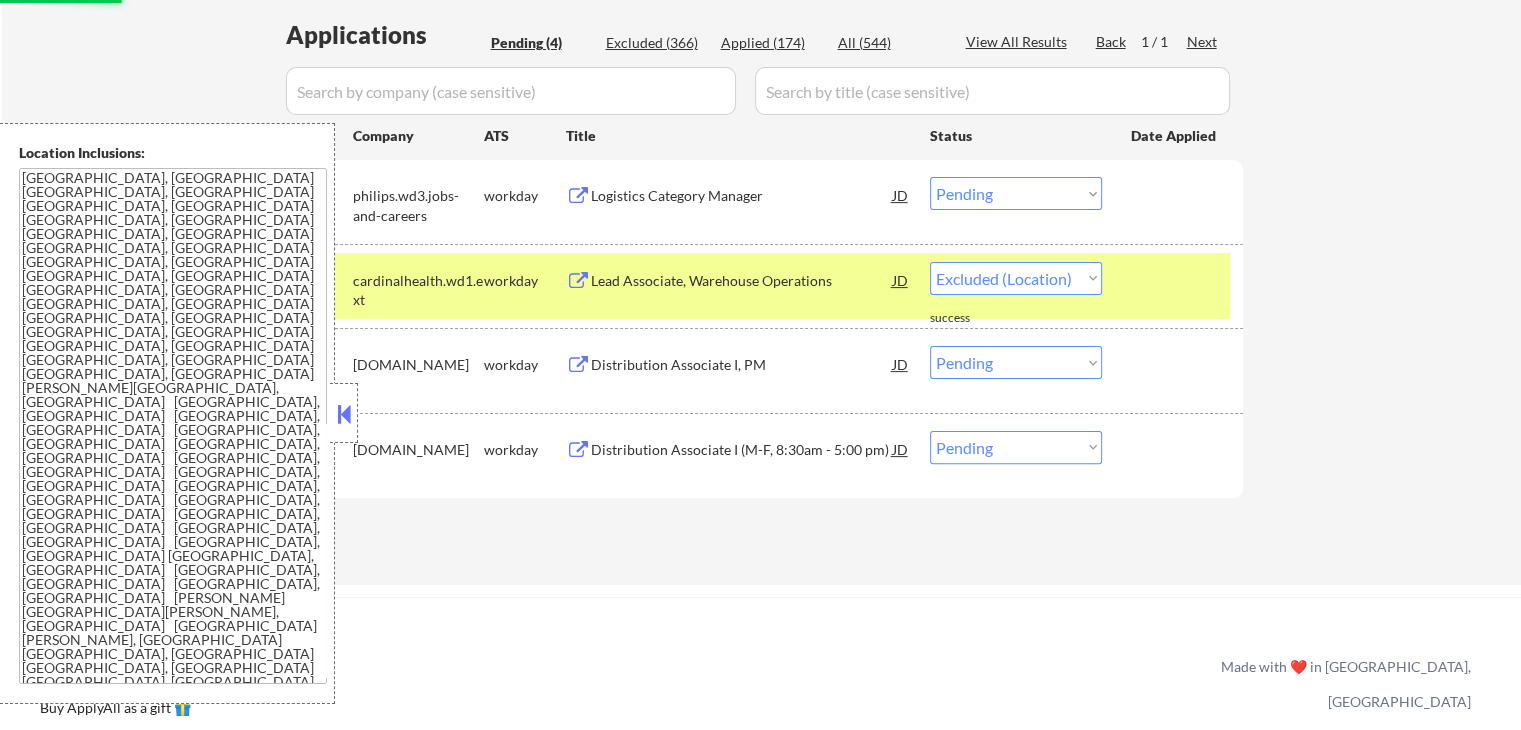 select on ""pending"" 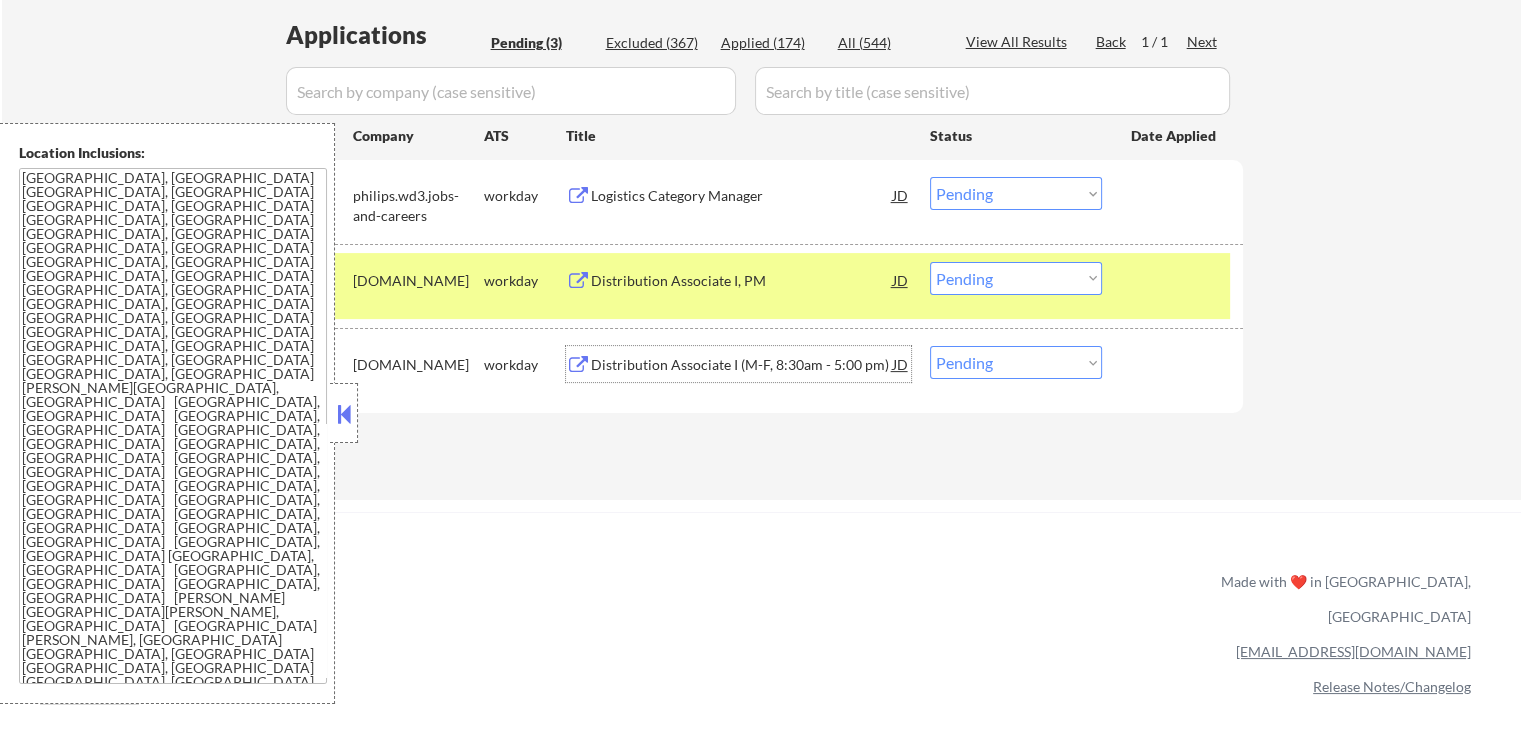 click on "Logistics Category Manager" at bounding box center (742, 196) 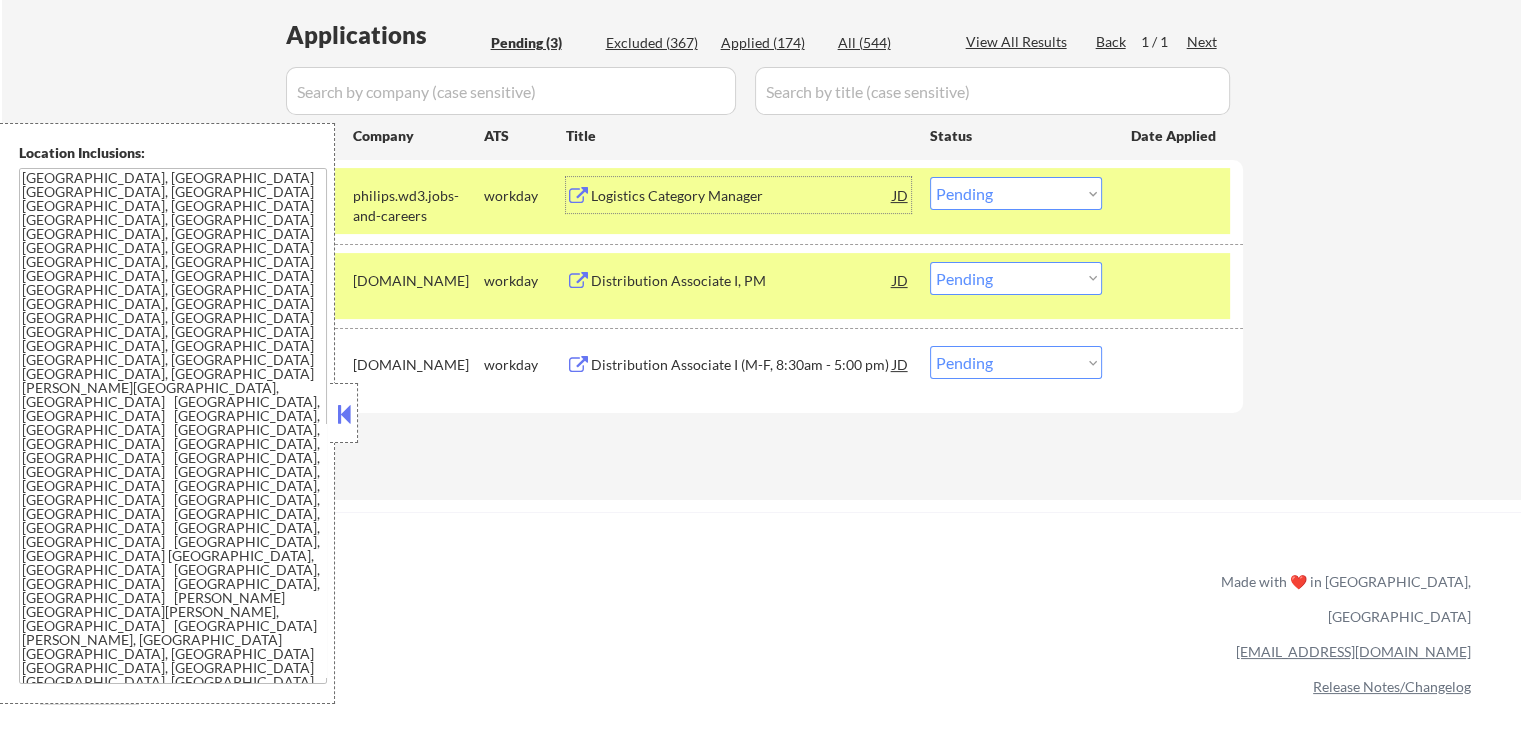 click on "Choose an option... Pending Applied Excluded (Questions) Excluded (Expired) Excluded (Location) Excluded (Bad Match) Excluded (Blocklist) Excluded (Salary) Excluded (Other)" at bounding box center [1016, 193] 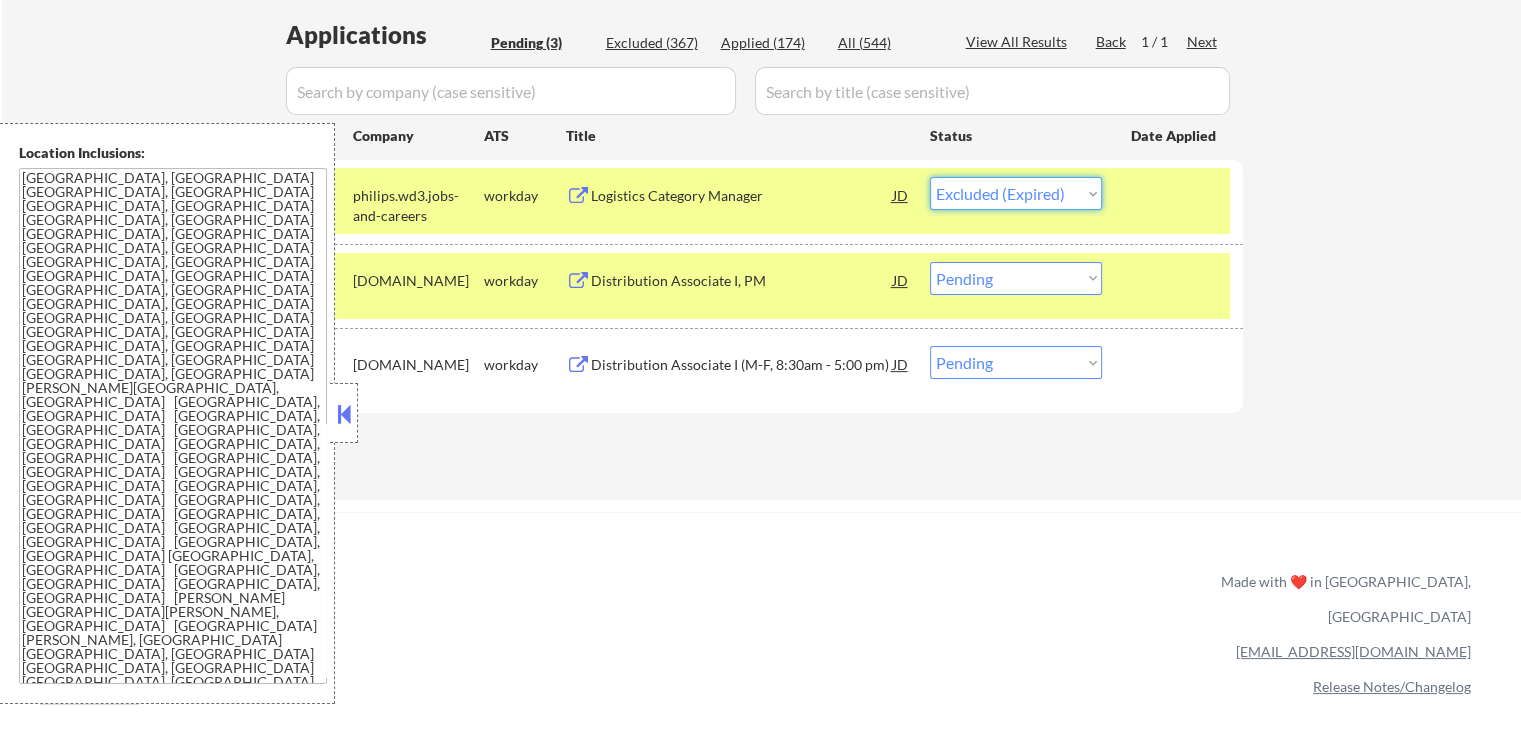 click on "Choose an option... Pending Applied Excluded (Questions) Excluded (Expired) Excluded (Location) Excluded (Bad Match) Excluded (Blocklist) Excluded (Salary) Excluded (Other)" at bounding box center [1016, 193] 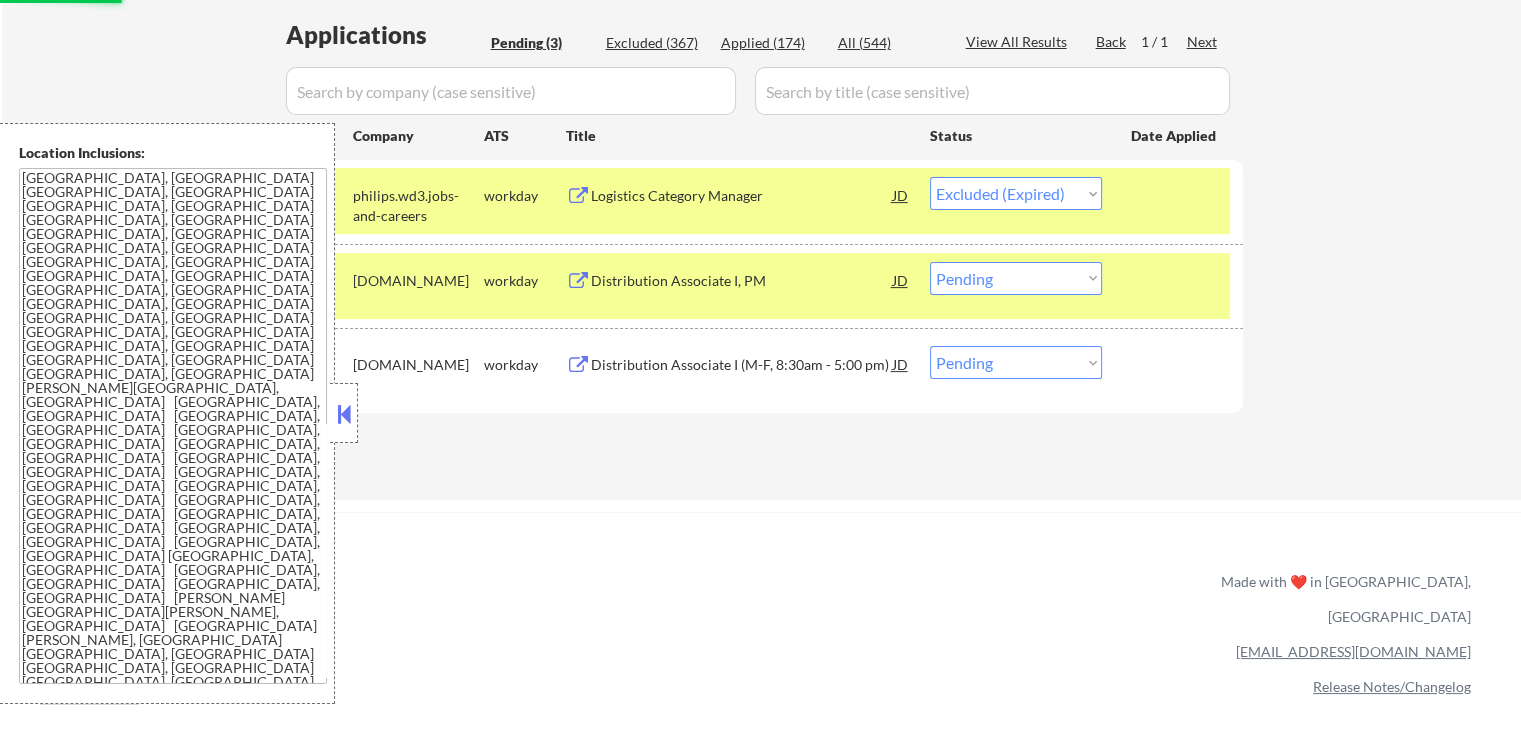 click on "Distribution Associate I (M-F, 8:30am - 5:00 pm)" at bounding box center (742, 365) 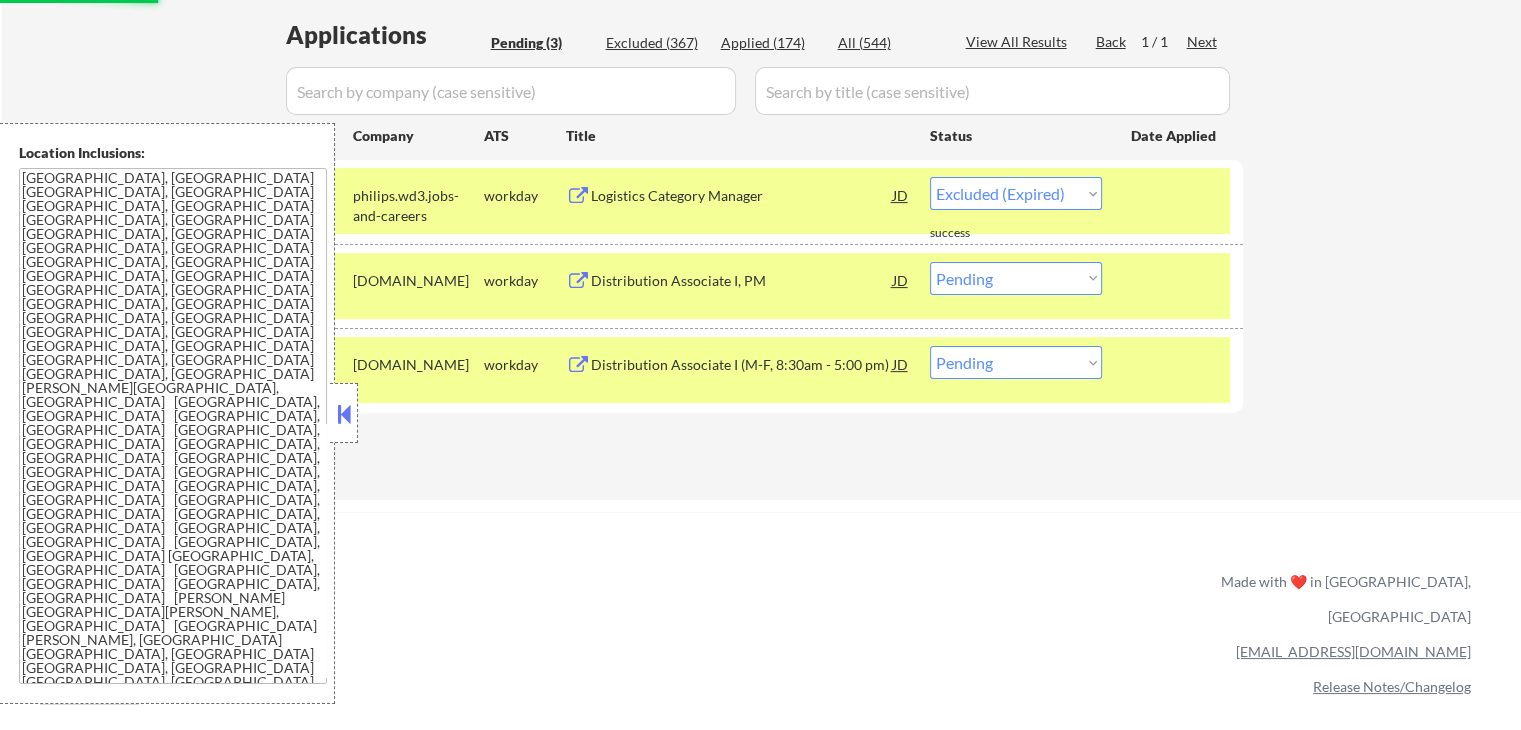 select on ""pending"" 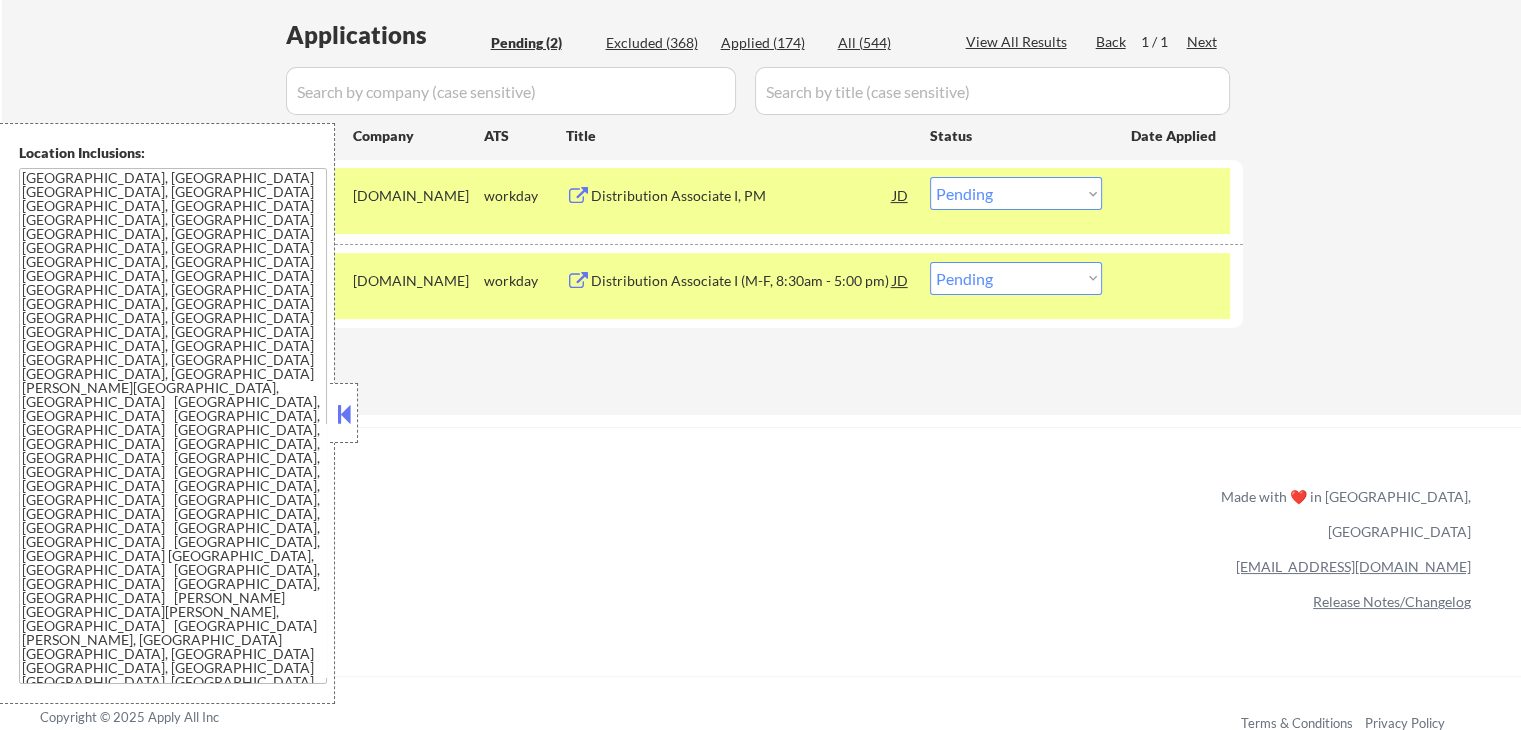 click on "Choose an option... Pending Applied Excluded (Questions) Excluded (Expired) Excluded (Location) Excluded (Bad Match) Excluded (Blocklist) Excluded (Salary) Excluded (Other)" at bounding box center [1016, 278] 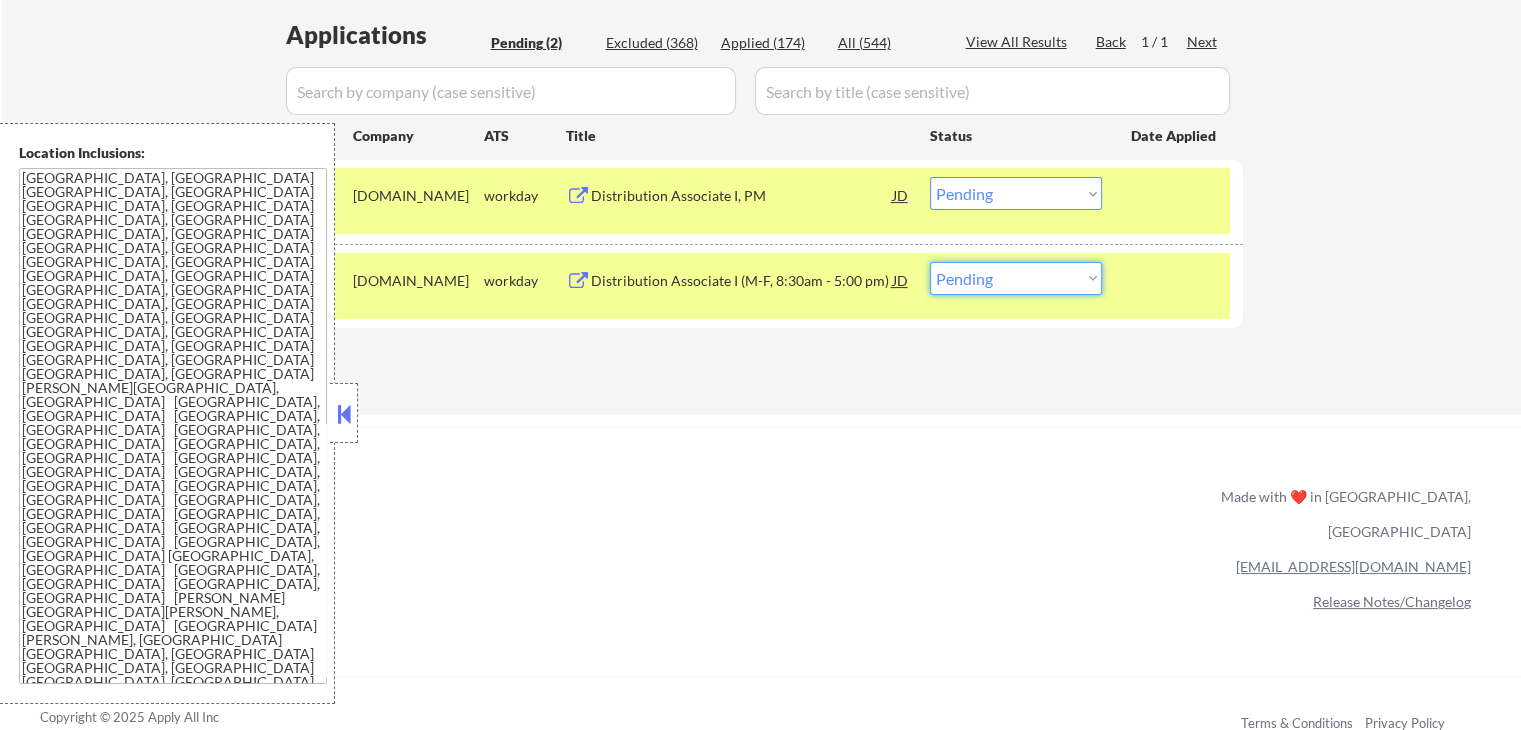 select on ""excluded__expired_"" 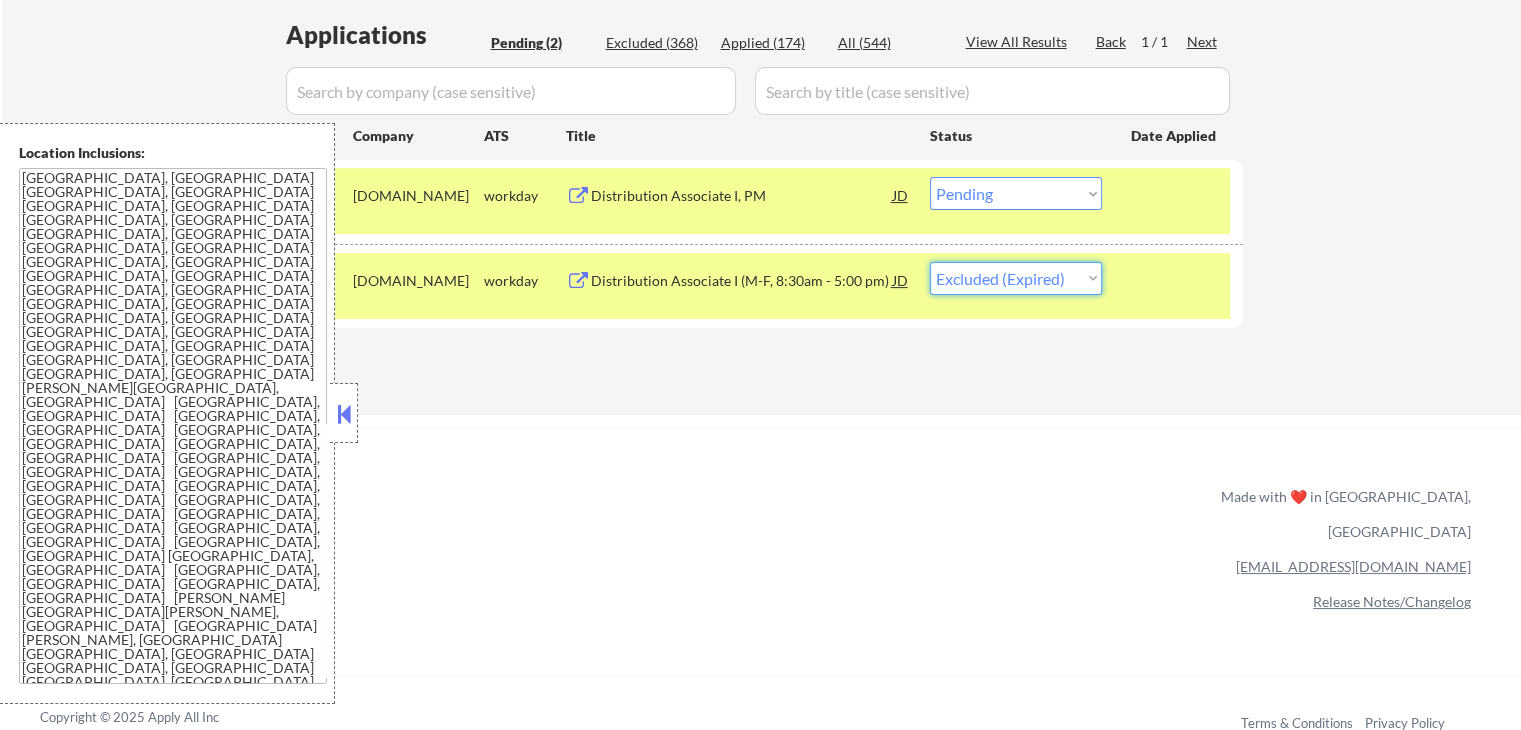 click on "Choose an option... Pending Applied Excluded (Questions) Excluded (Expired) Excluded (Location) Excluded (Bad Match) Excluded (Blocklist) Excluded (Salary) Excluded (Other)" at bounding box center (1016, 278) 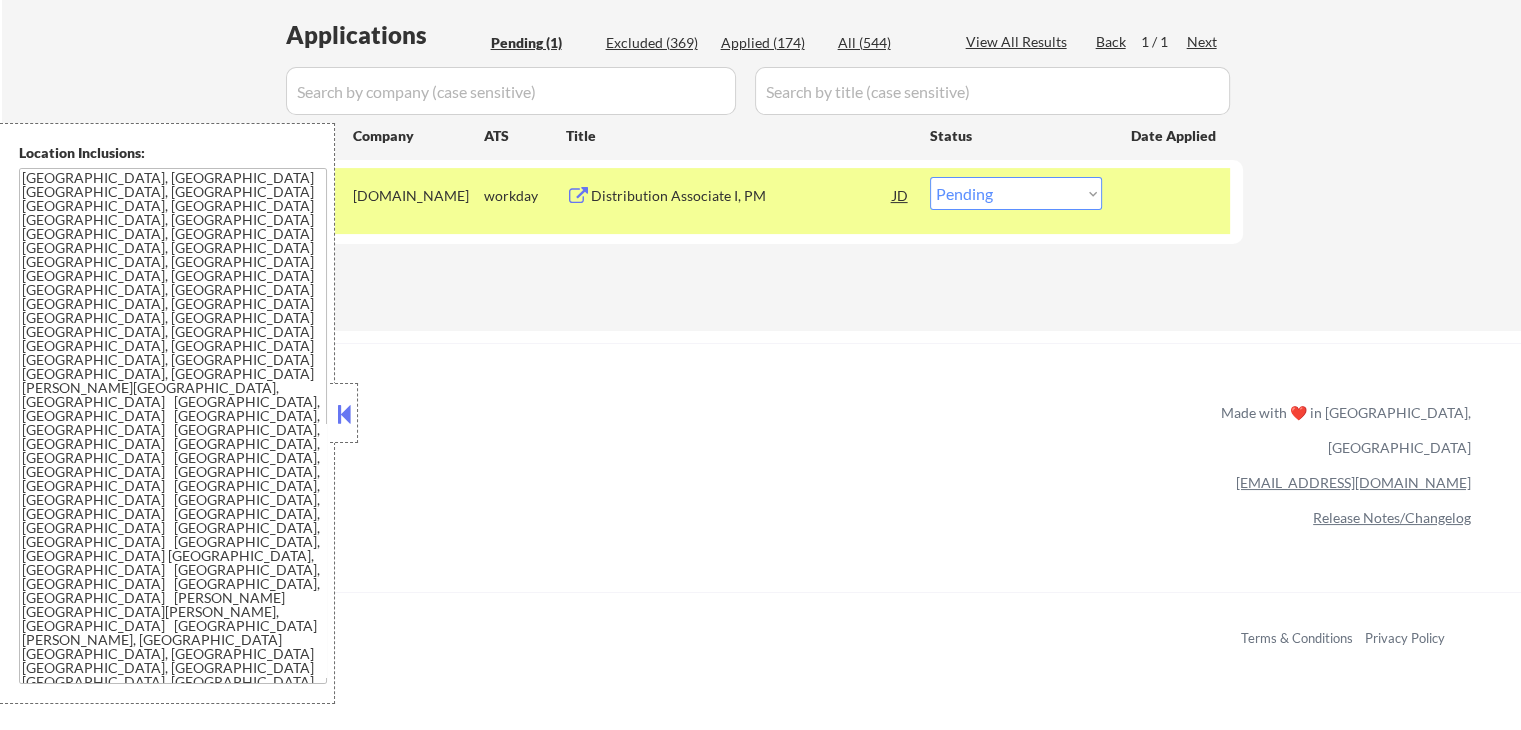 click on "Choose an option... Pending Applied Excluded (Questions) Excluded (Expired) Excluded (Location) Excluded (Bad Match) Excluded (Blocklist) Excluded (Salary) Excluded (Other)" at bounding box center [1016, 193] 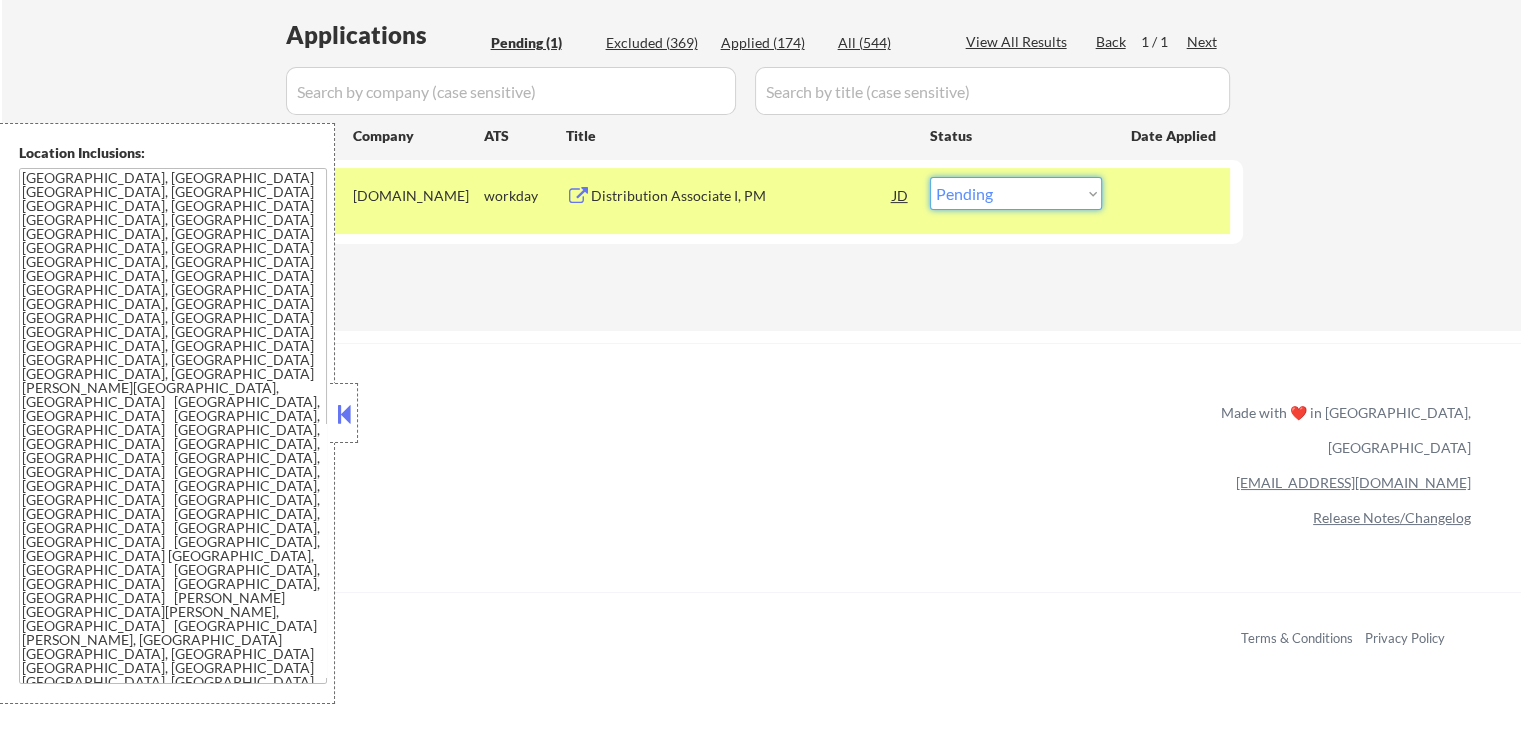 select on ""excluded__expired_"" 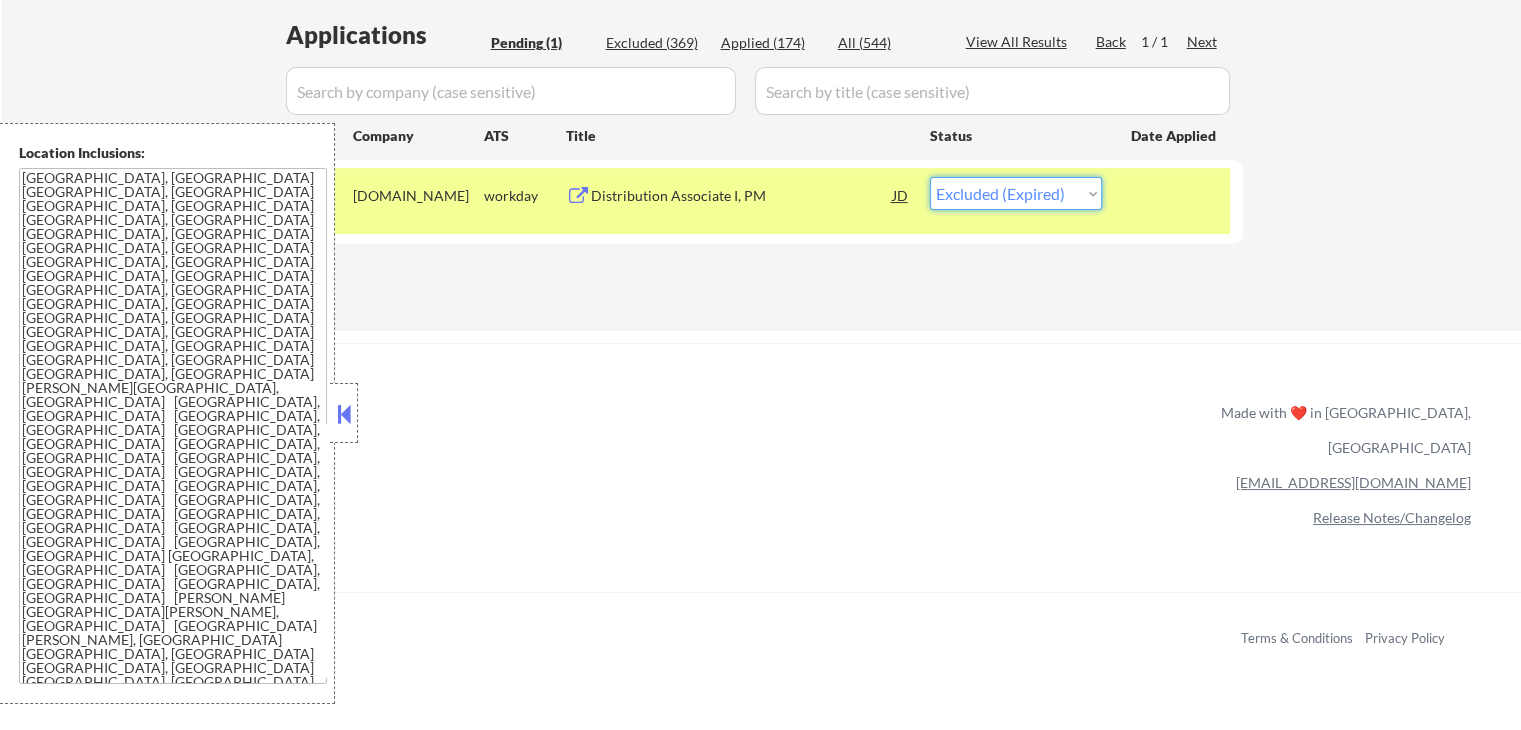 click on "Choose an option... Pending Applied Excluded (Questions) Excluded (Expired) Excluded (Location) Excluded (Bad Match) Excluded (Blocklist) Excluded (Salary) Excluded (Other)" at bounding box center [1016, 193] 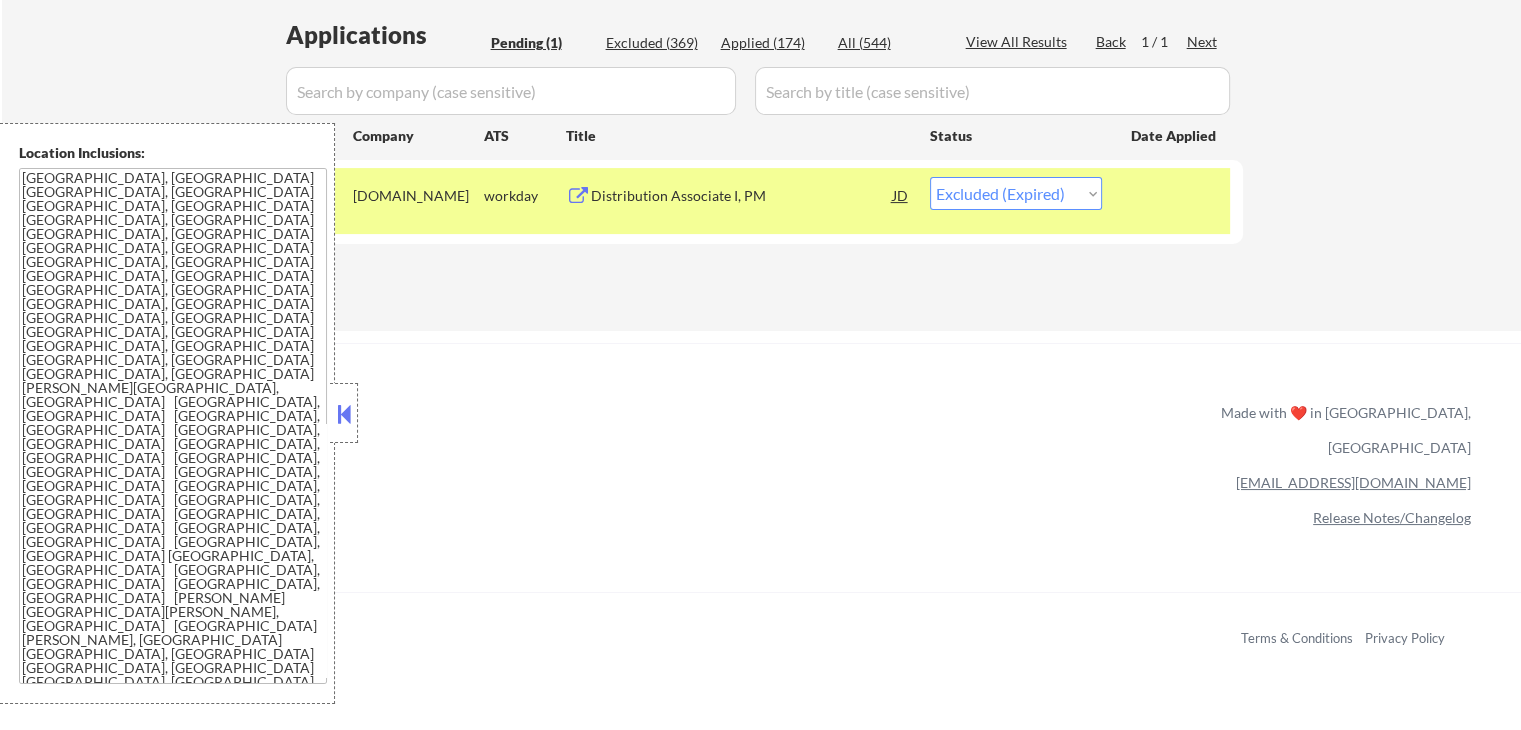 click on "← Return to /applysquad Mailslurp Inbox Job Search Builder [PERSON_NAME] User Email:  [EMAIL_ADDRESS][DOMAIN_NAME] Application Email:  [EMAIL_ADDRESS][DOMAIN_NAME] Mailslurp Email:  [PERSON_NAME][EMAIL_ADDRESS][PERSON_NAME][DOMAIN_NAME] LinkedIn:   [DOMAIN_NAME][URL]
Phone:  [PHONE_NUMBER] Current Location:  [GEOGRAPHIC_DATA], [US_STATE] Applies:  170 sent / 200 bought Internal Notes Can work in country of residence?:  yes Squad Notes Minimum salary:  $100,000 Will need Visa to work in that country now/future?:   no Download Resume Add a Job Manually Shah Mailslurp ✔️ Applications Pending (1) Excluded (369) Applied (174) All (544) View All Results Back 1 / 1
Next Company ATS Title Status Date Applied #1 [DOMAIN_NAME] workday Distribution Associate I, PM JD Choose an option... Pending Applied Excluded (Questions) Excluded (Expired) Excluded (Location) Excluded (Bad Match) Excluded (Blocklist) Excluded (Salary) Excluded (Other) success #2 [DOMAIN_NAME] workday JD warning_amber Choose an option... #3" at bounding box center [761, -45] 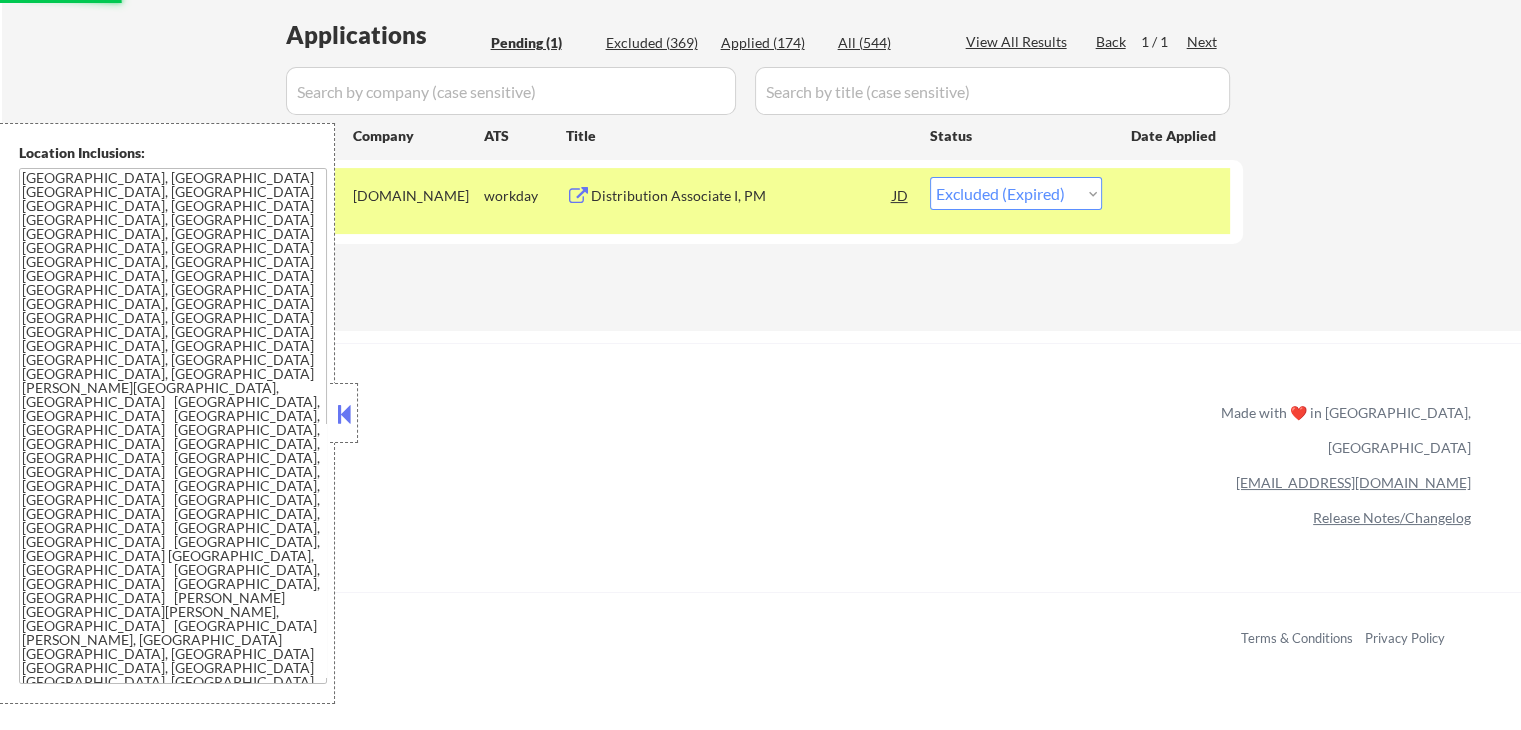 scroll, scrollTop: 300, scrollLeft: 0, axis: vertical 